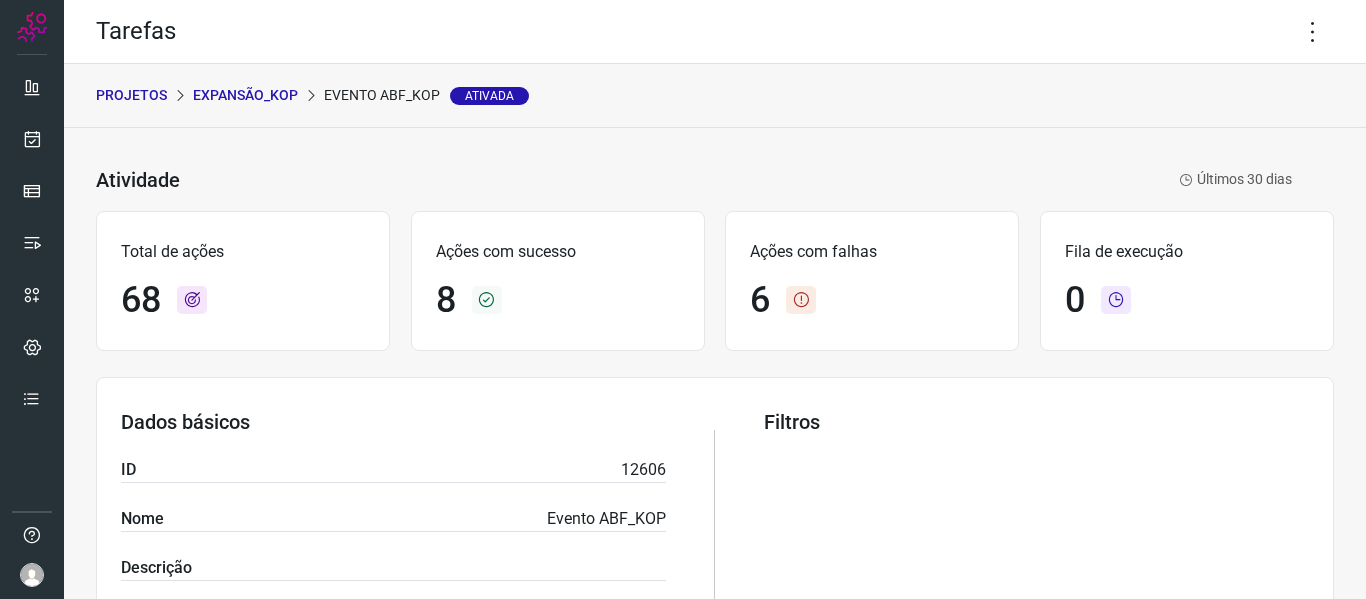 scroll, scrollTop: 0, scrollLeft: 0, axis: both 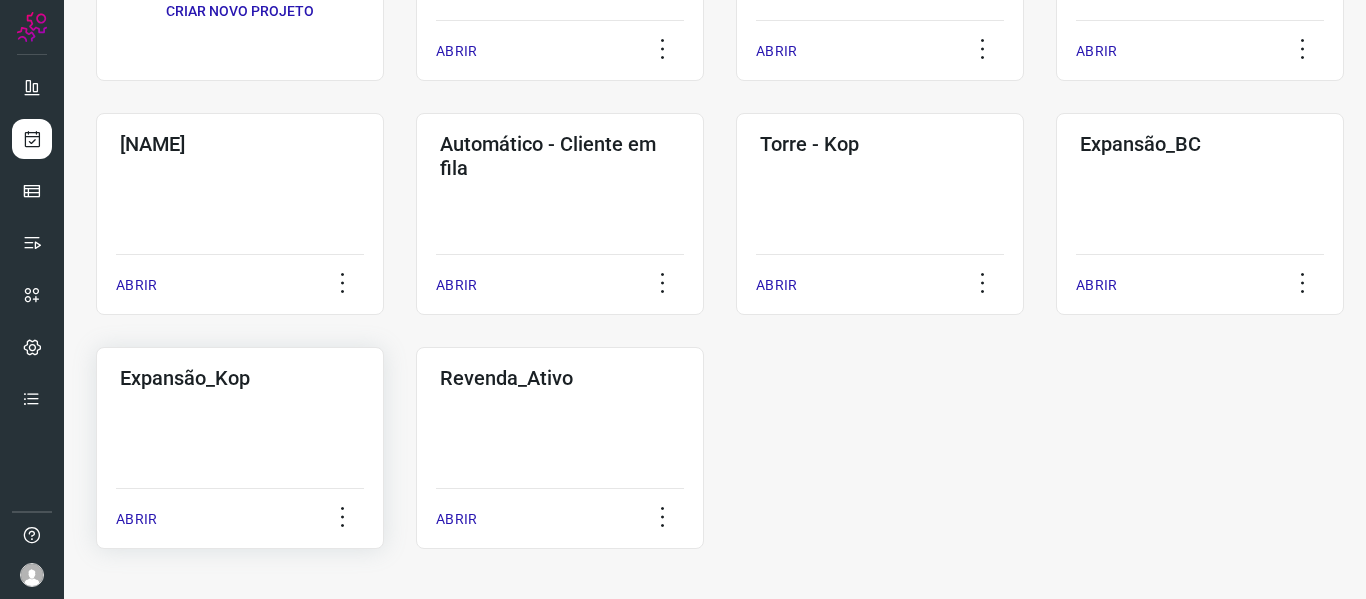 click on "Expansão_Kop  ABRIR" 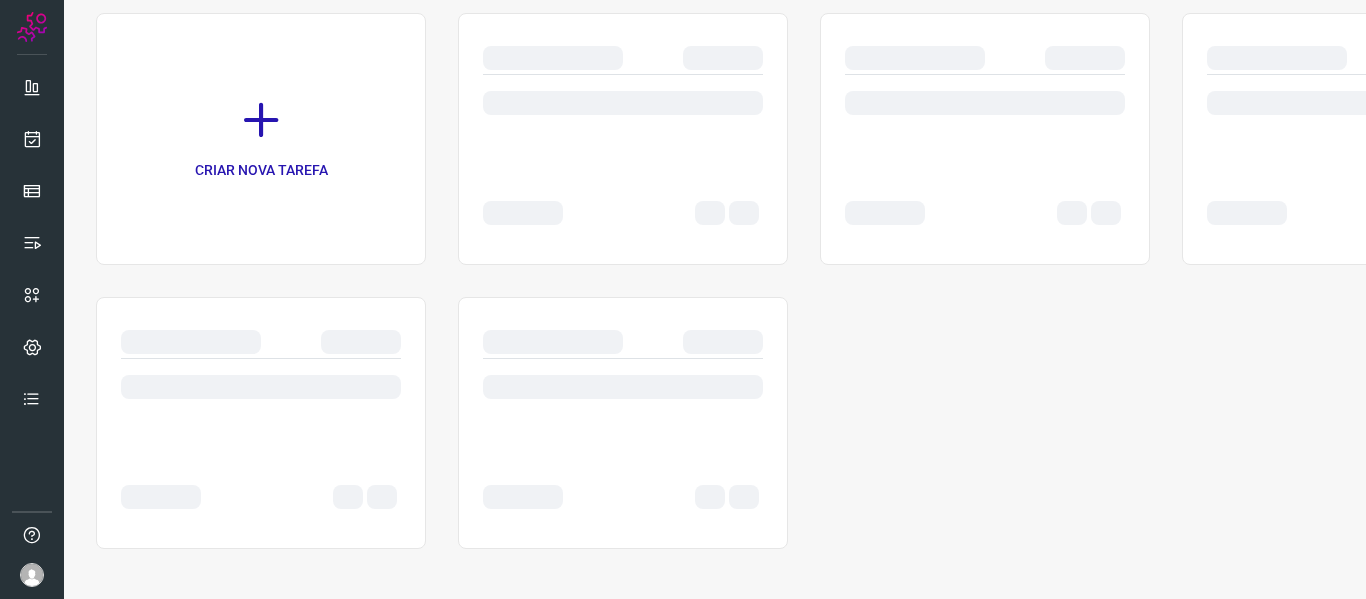 scroll, scrollTop: 146, scrollLeft: 0, axis: vertical 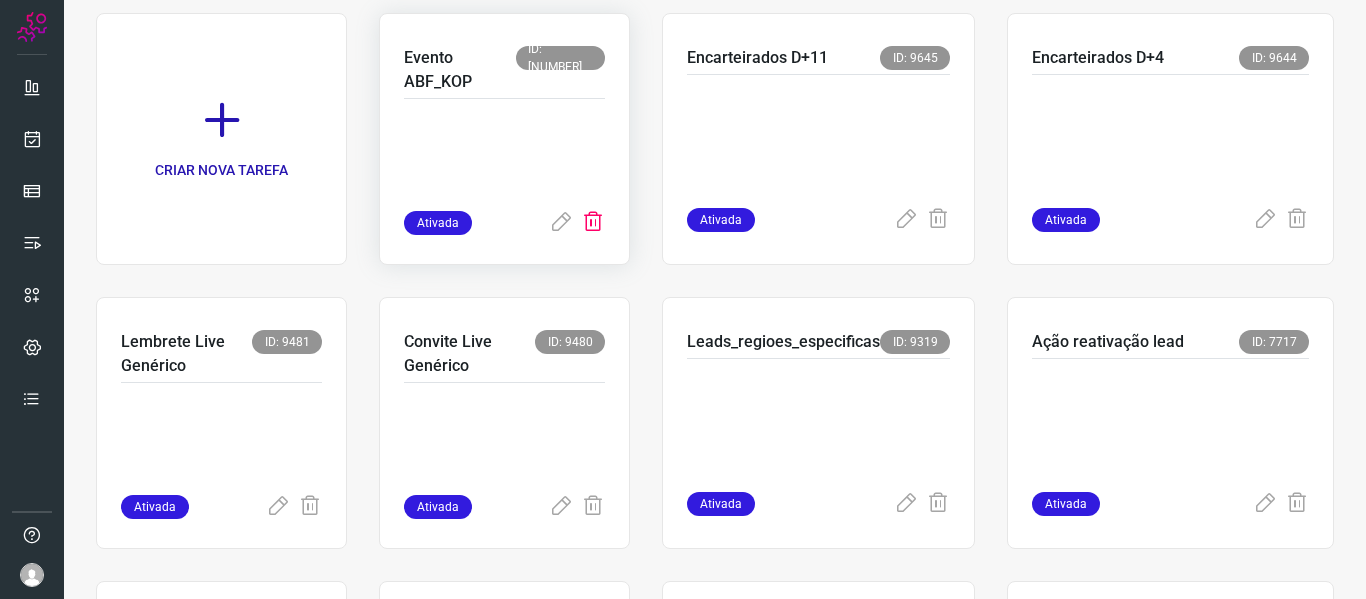 click at bounding box center (593, 223) 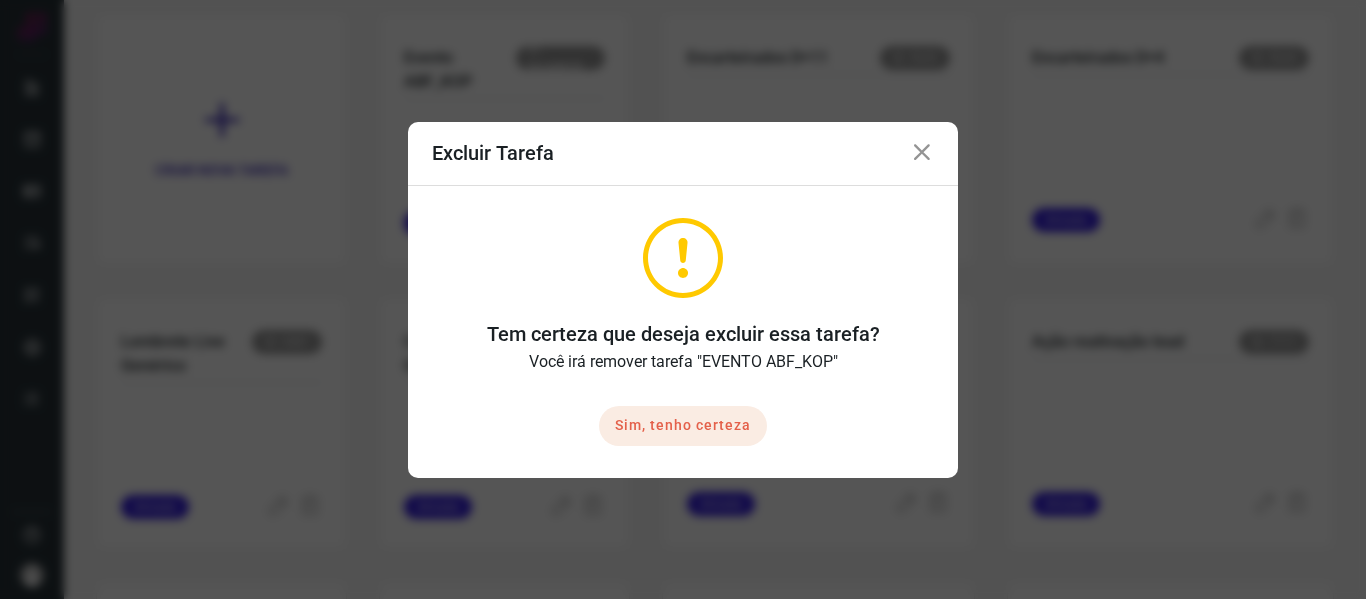 click on "Sim, tenho certeza" at bounding box center [683, 426] 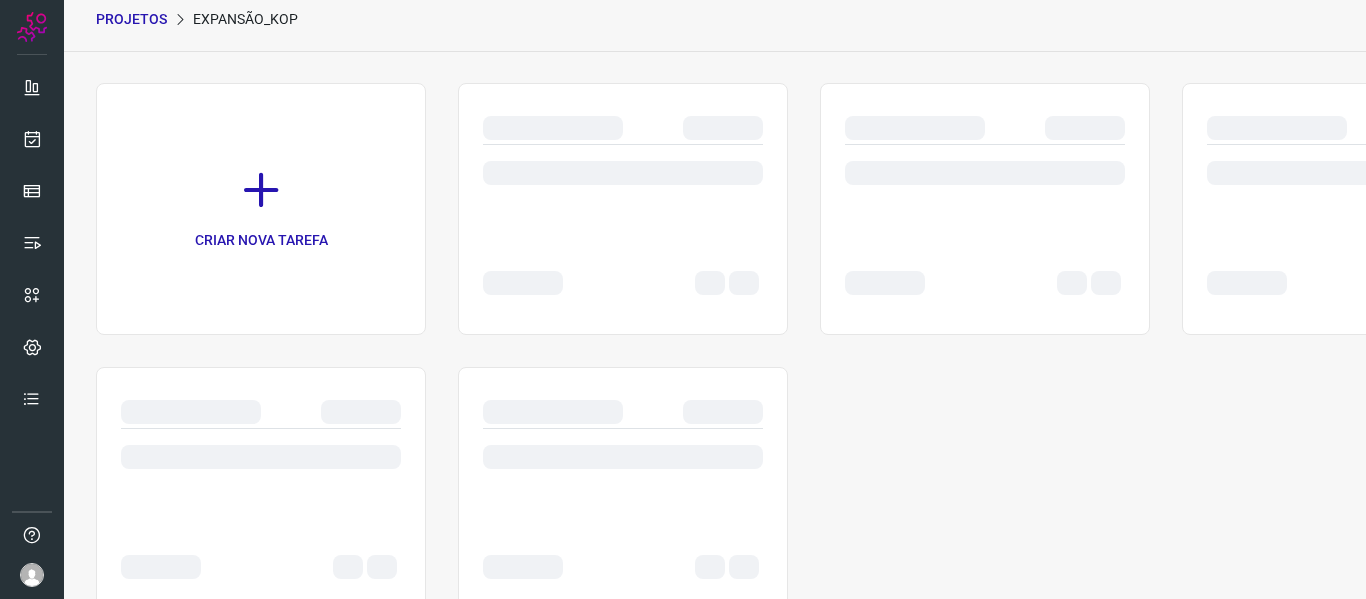 scroll, scrollTop: 0, scrollLeft: 0, axis: both 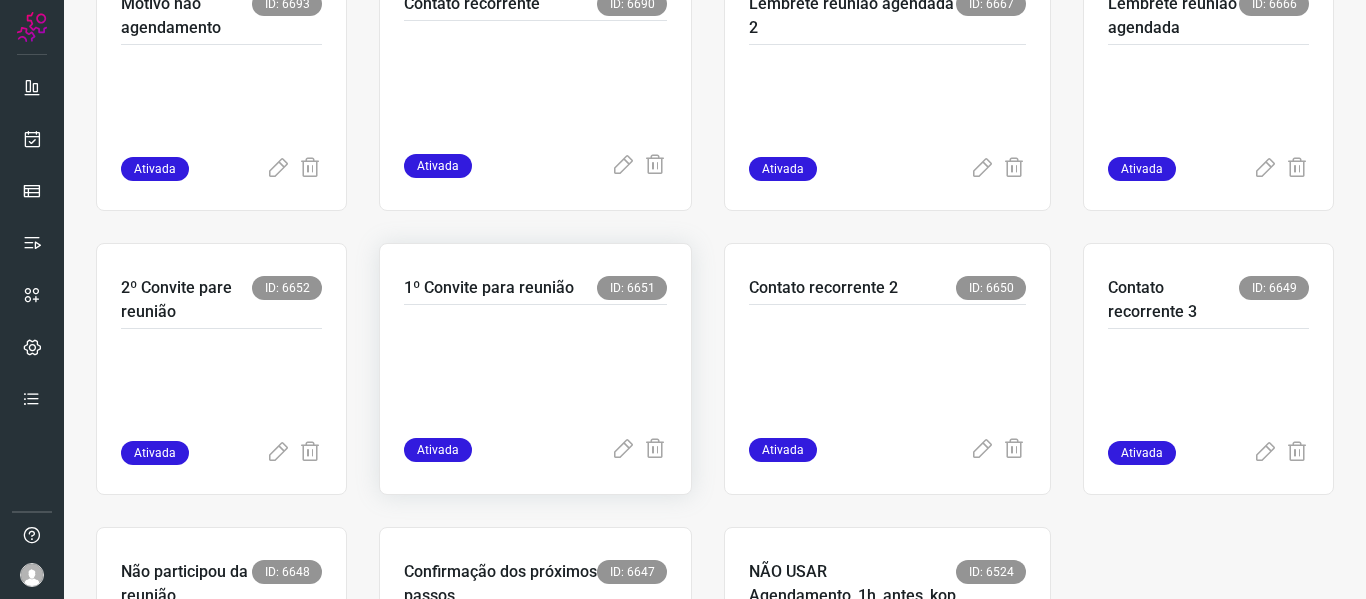 click at bounding box center [535, 367] 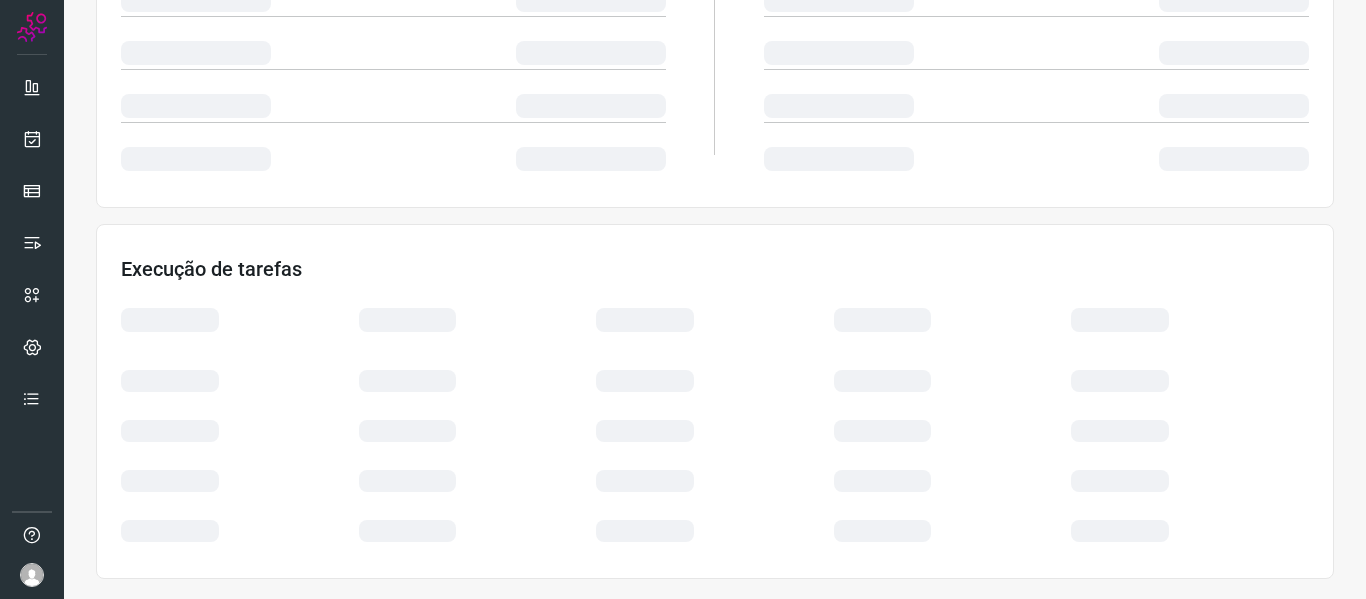scroll, scrollTop: 434, scrollLeft: 0, axis: vertical 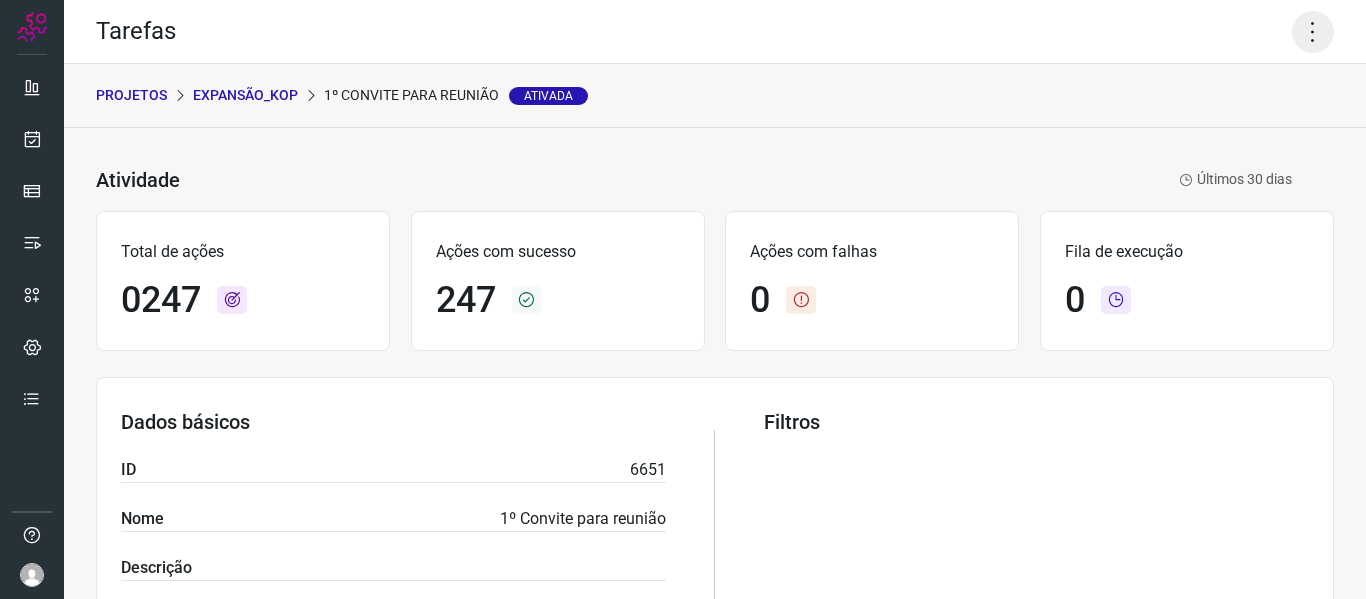 click 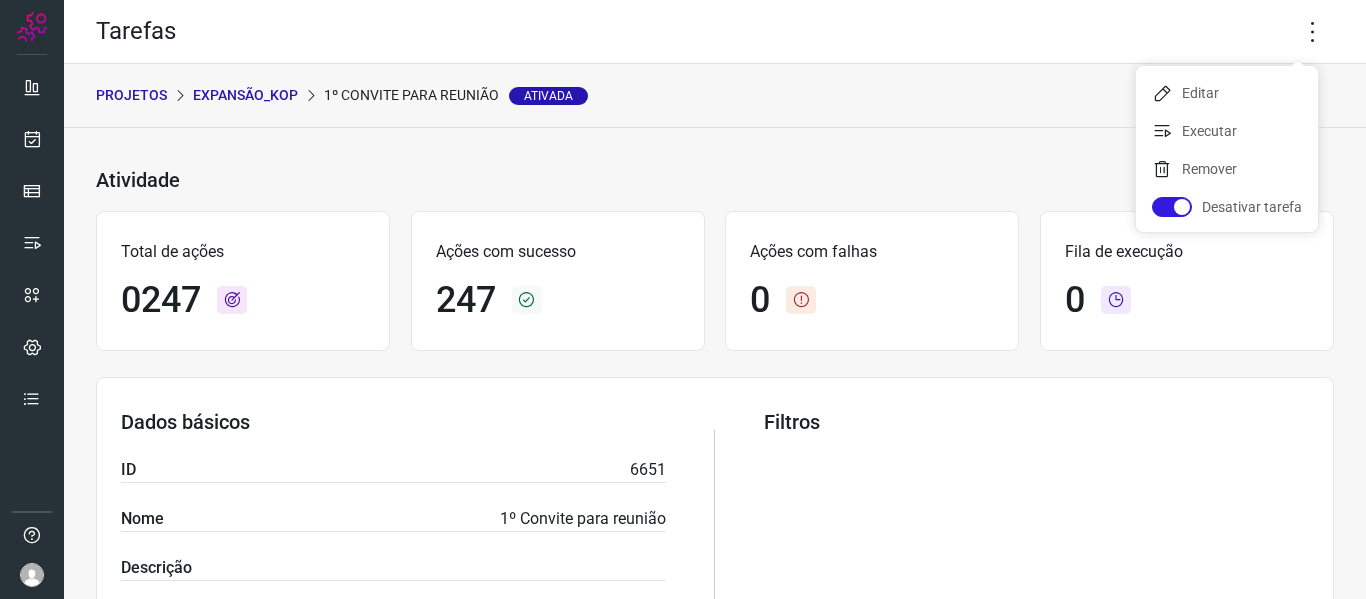 click on "PROJETOS" at bounding box center (131, 95) 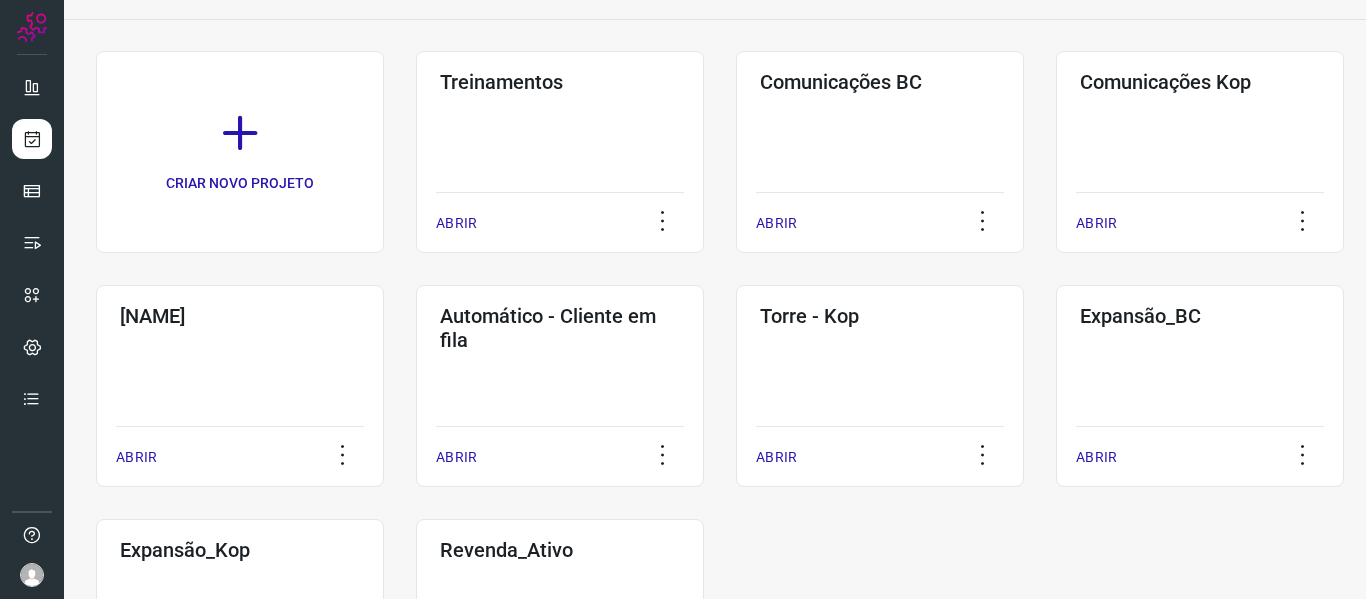 scroll, scrollTop: 136, scrollLeft: 0, axis: vertical 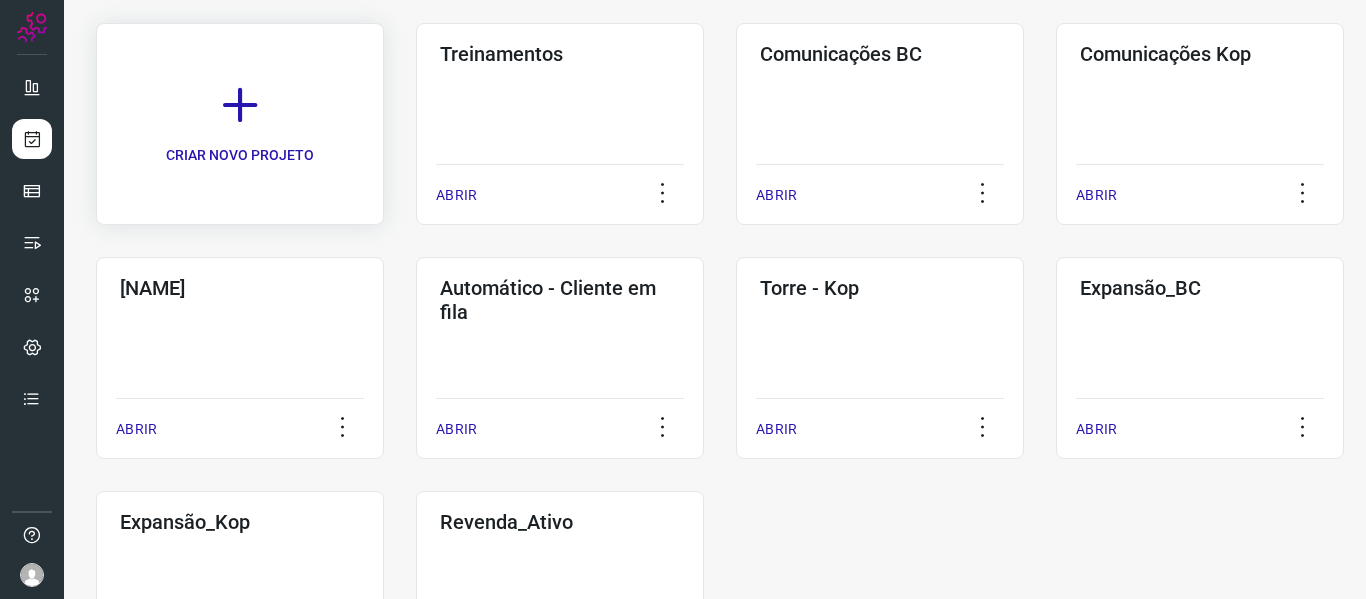 click on "CRIAR NOVO PROJETO" at bounding box center (240, 124) 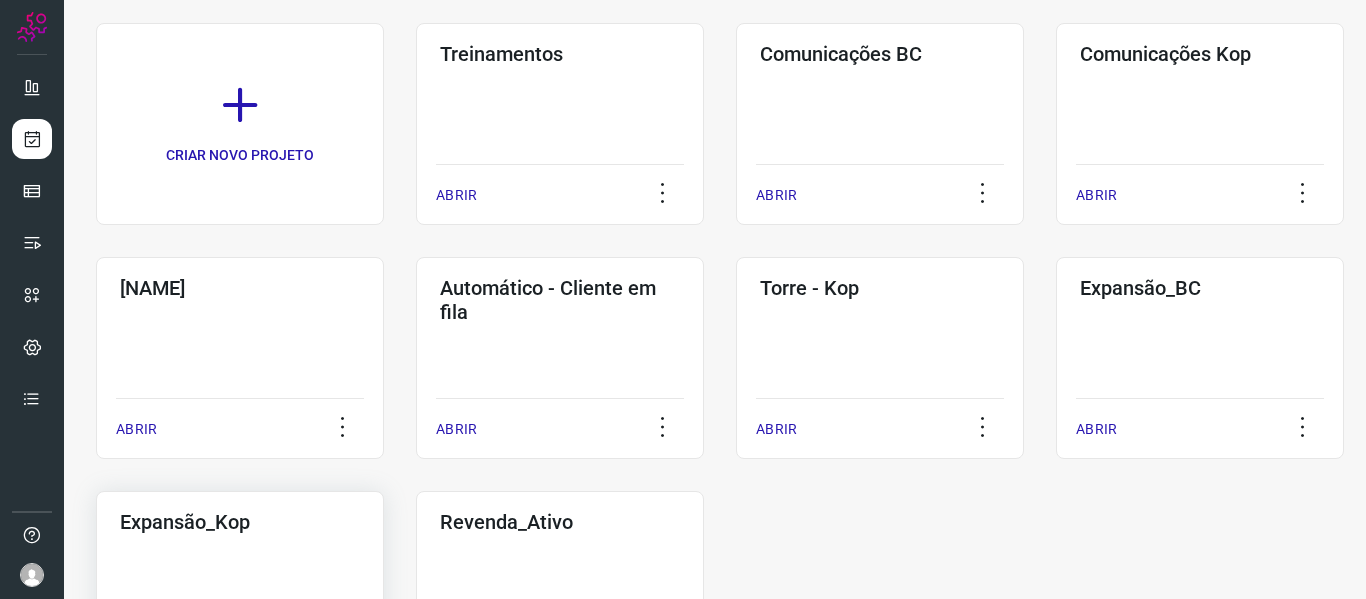 click on "Expansão_Kop" at bounding box center [240, 522] 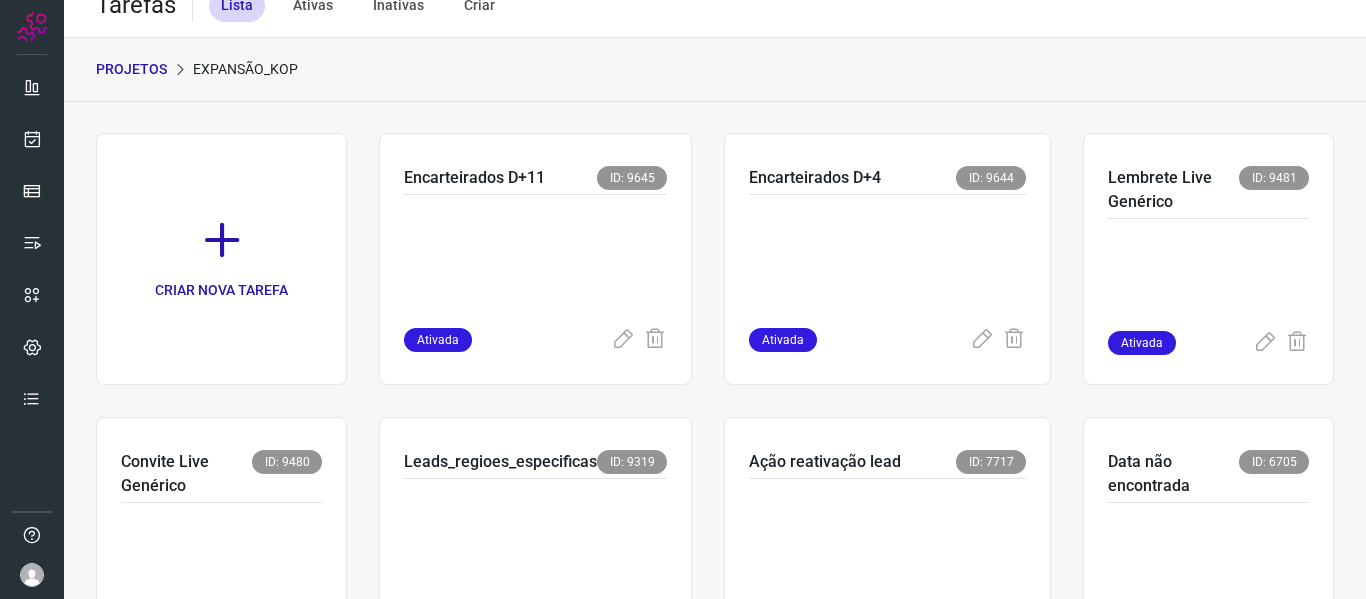 scroll, scrollTop: 0, scrollLeft: 0, axis: both 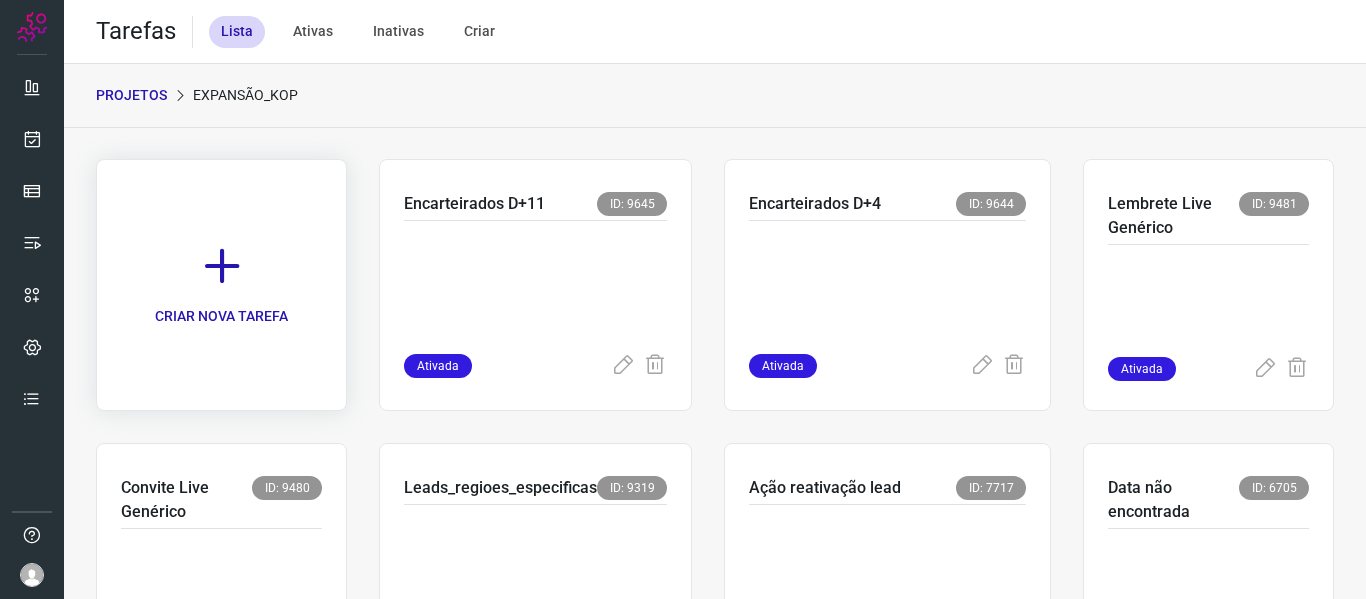 click at bounding box center [222, 266] 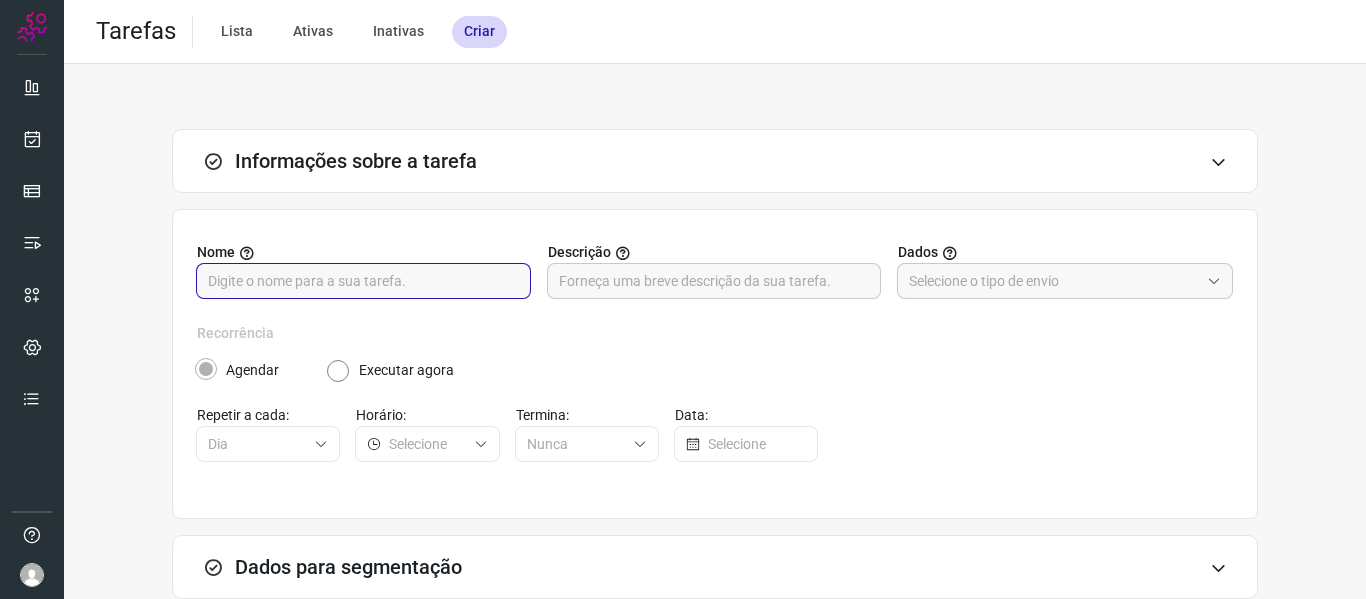click at bounding box center [363, 281] 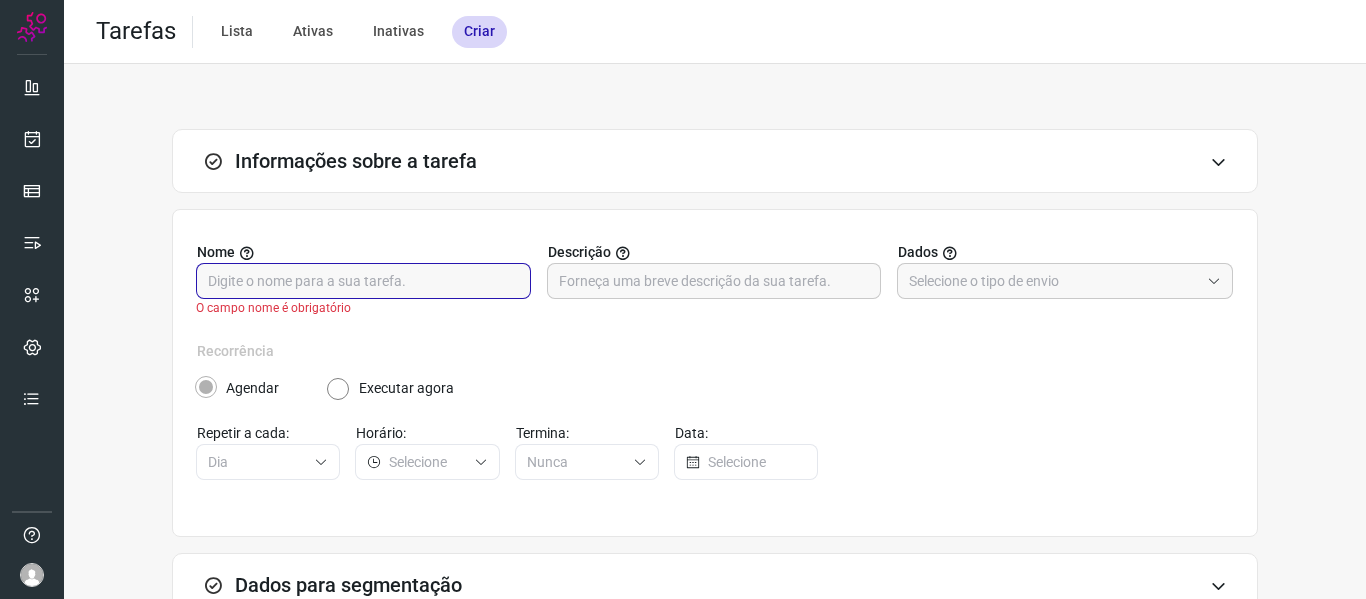 click at bounding box center (363, 281) 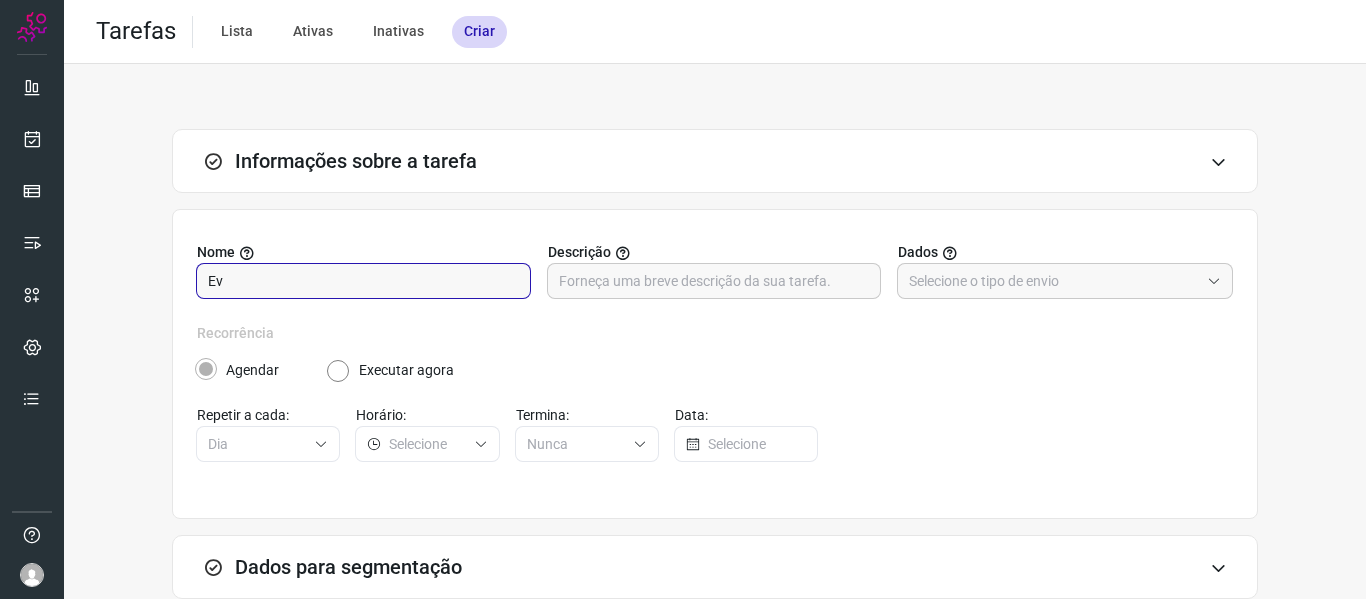 type on "E" 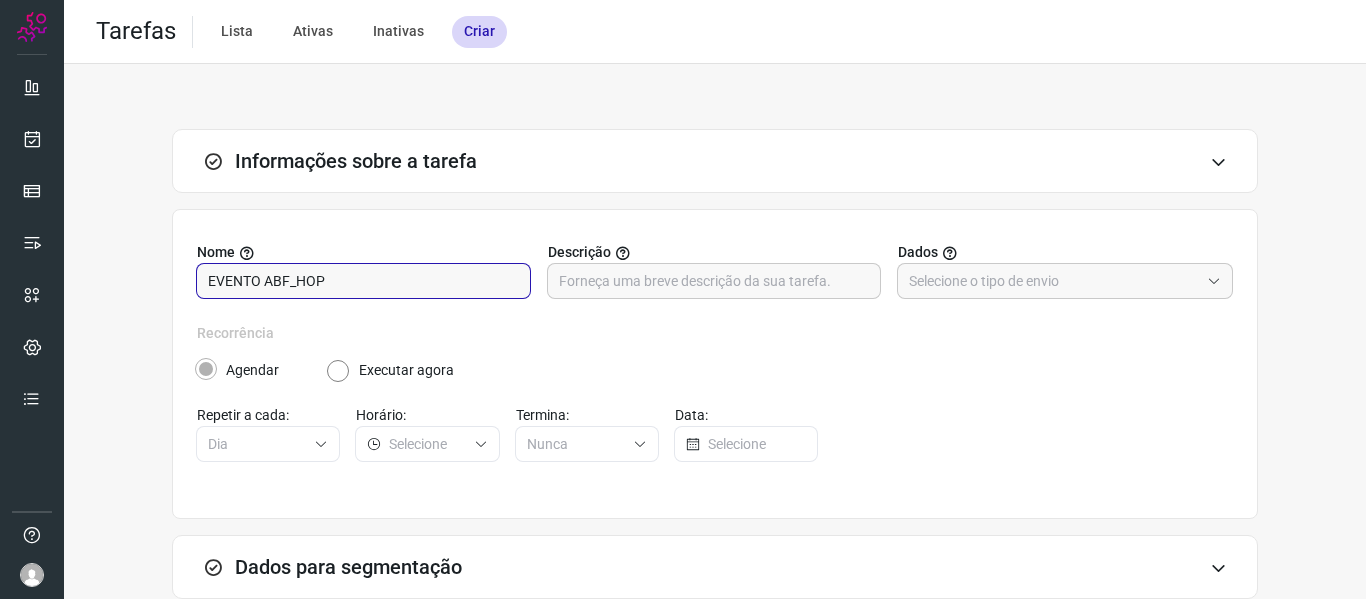 click on "EVENTO ABF_HOP" at bounding box center (363, 281) 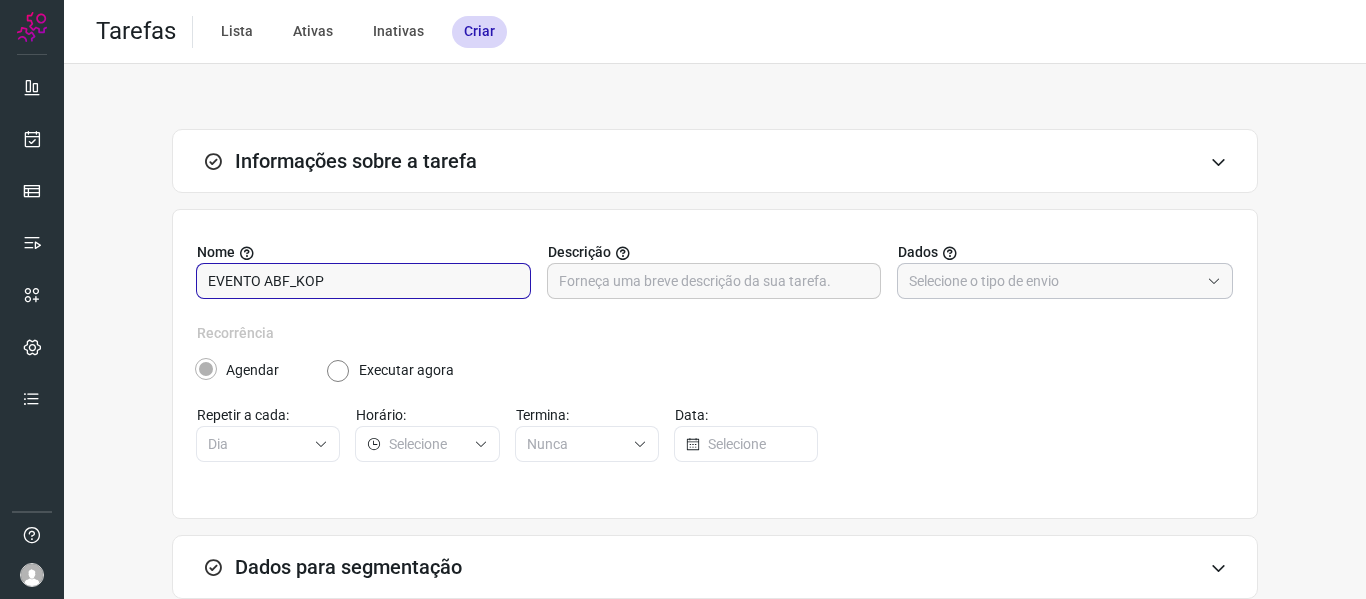 type on "EVENTO ABF_KOP" 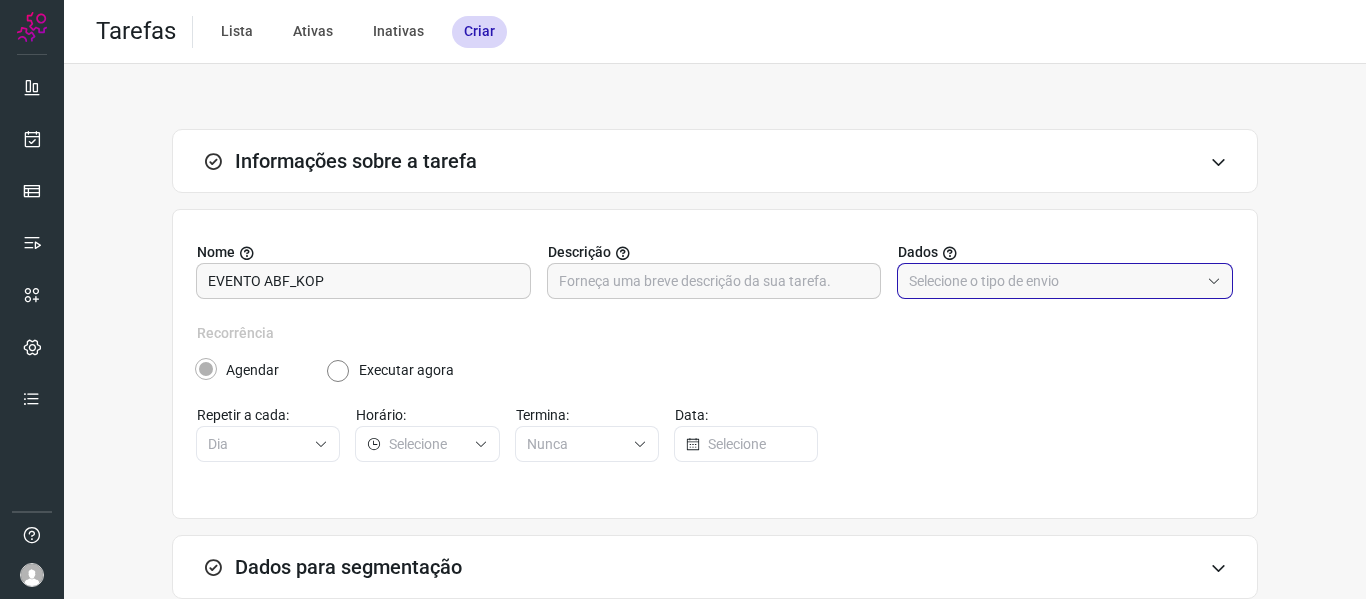 click at bounding box center (1054, 281) 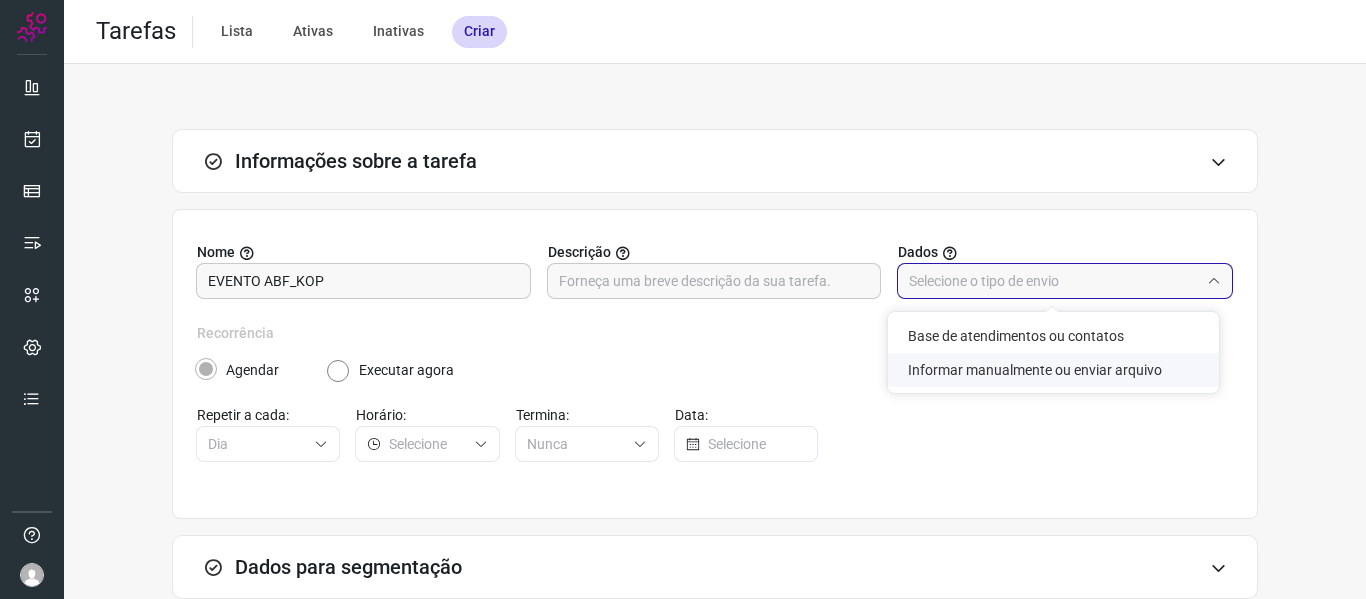 click on "Informar manualmente ou enviar arquivo" 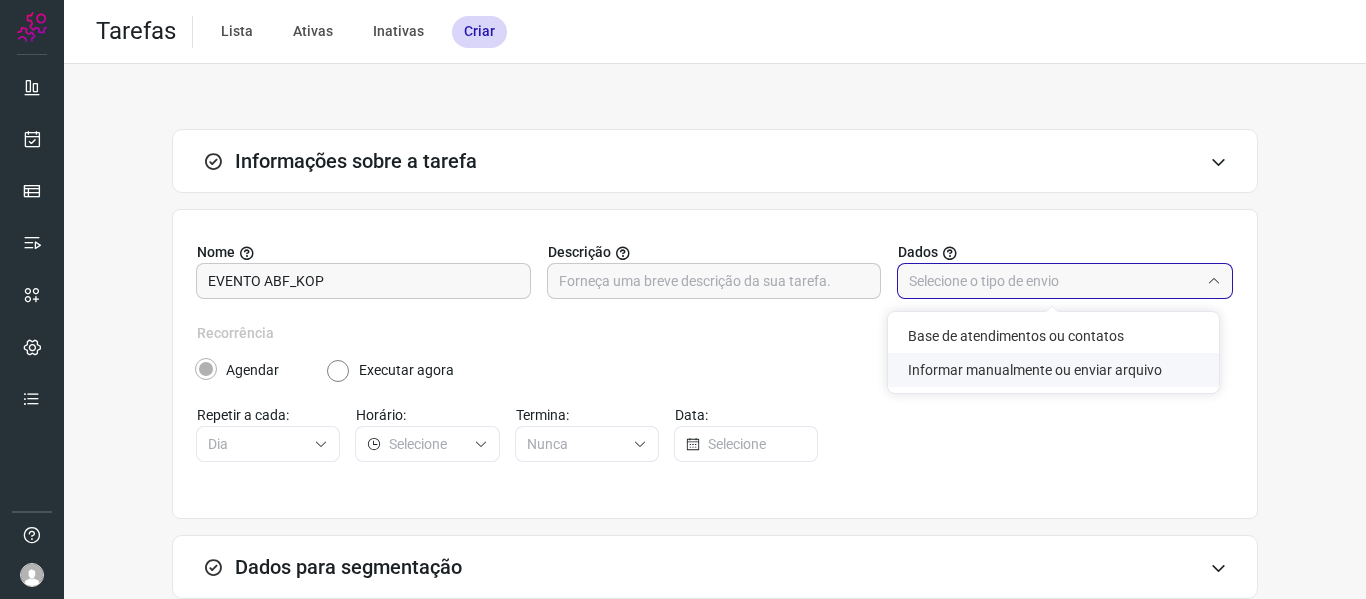 type on "Informar manualmente ou enviar arquivo" 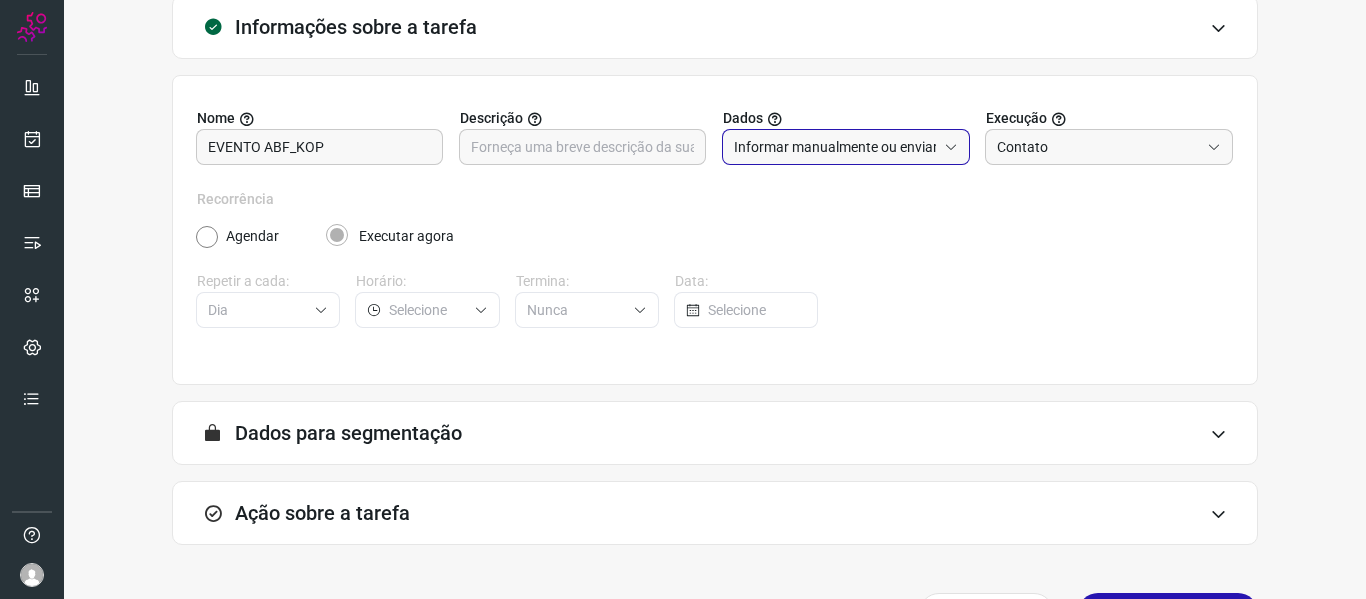 scroll, scrollTop: 196, scrollLeft: 0, axis: vertical 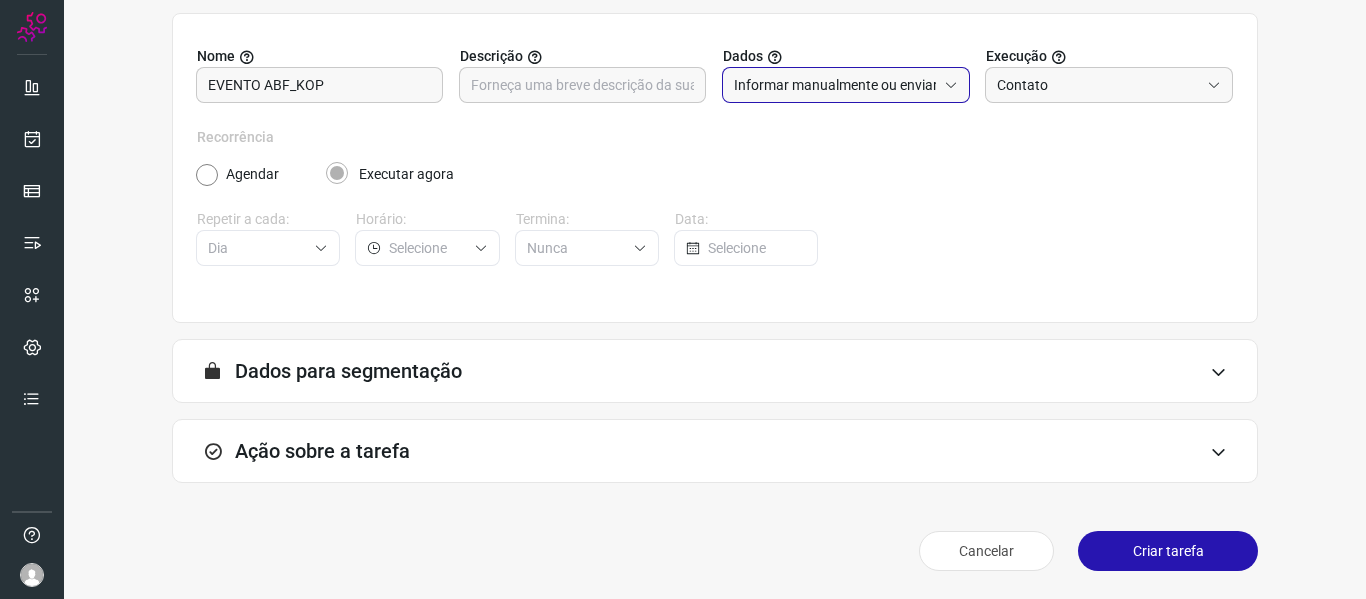 click on "Ação sobre a tarefa" at bounding box center (322, 451) 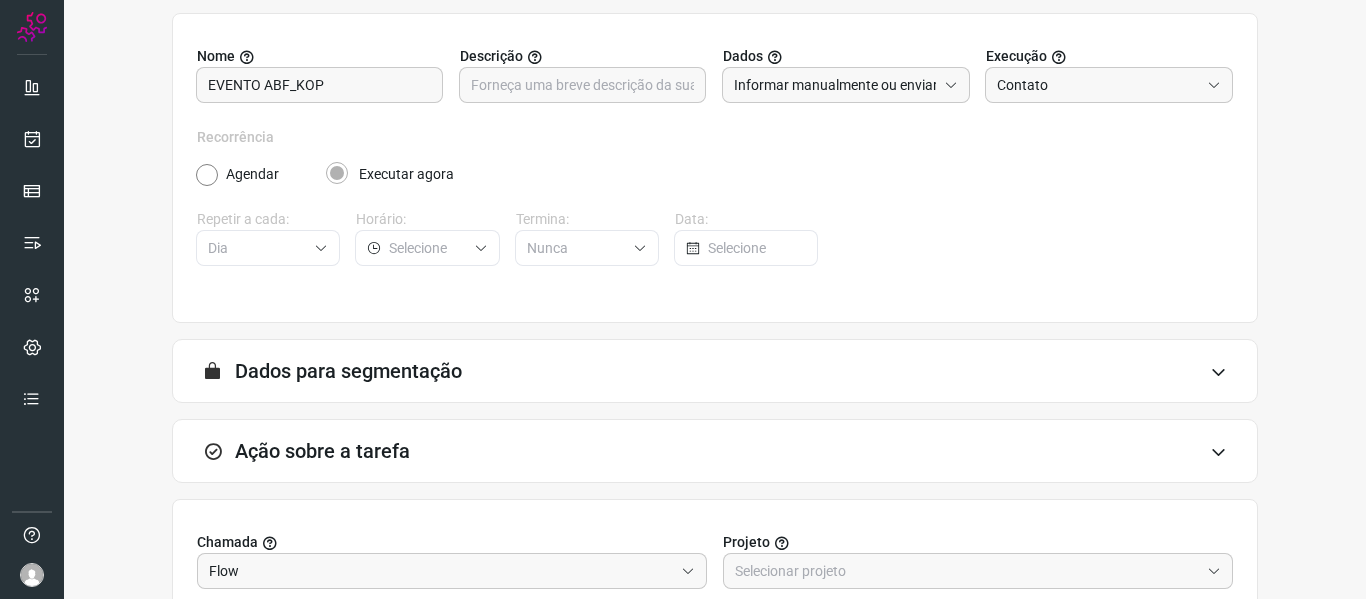 scroll, scrollTop: 512, scrollLeft: 0, axis: vertical 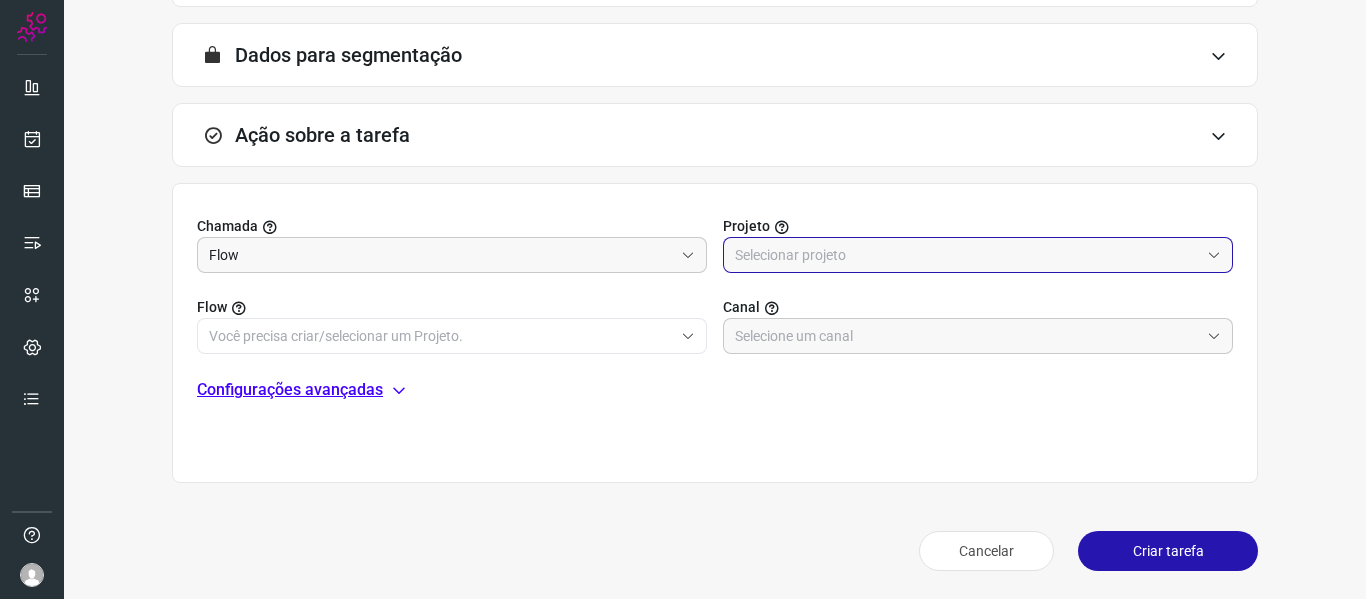 click at bounding box center (967, 255) 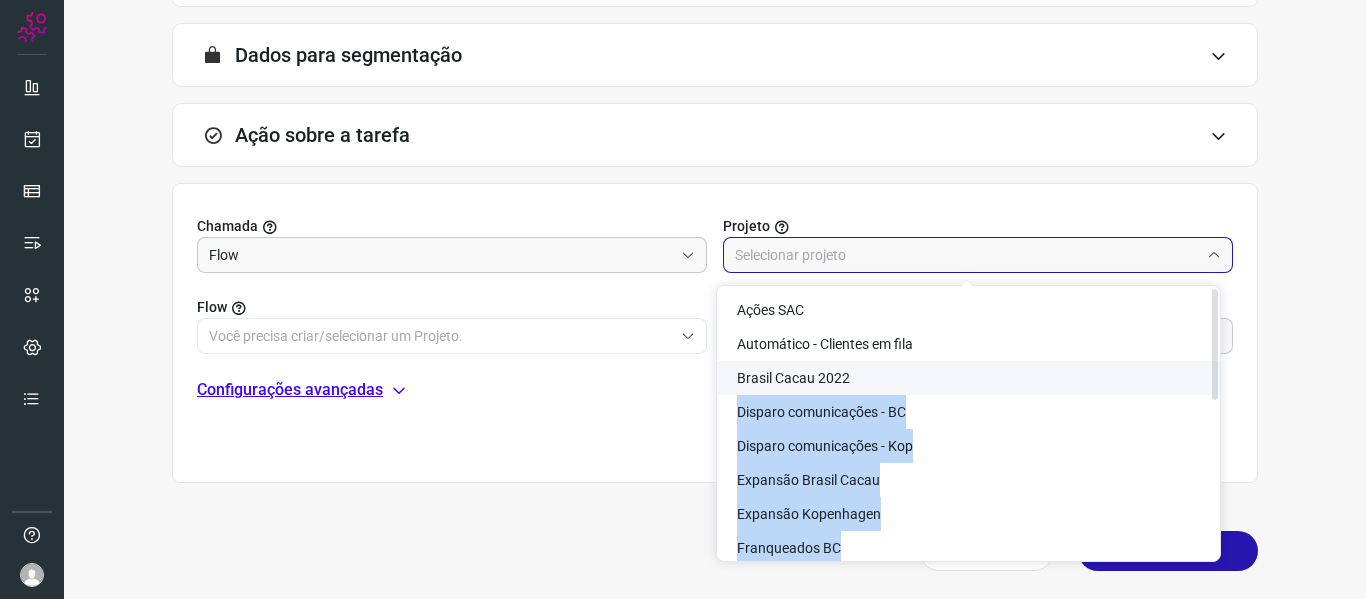 drag, startPoint x: 1217, startPoint y: 365, endPoint x: 1217, endPoint y: 413, distance: 48 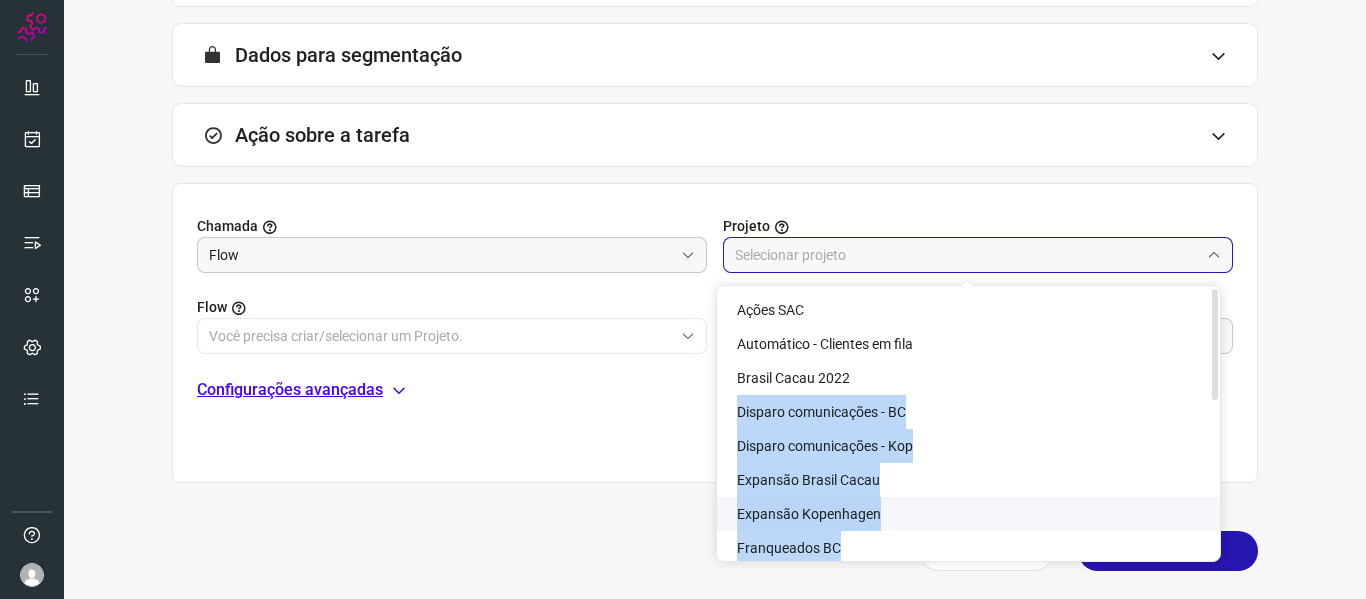 click on "Expansão Kopenhagen" 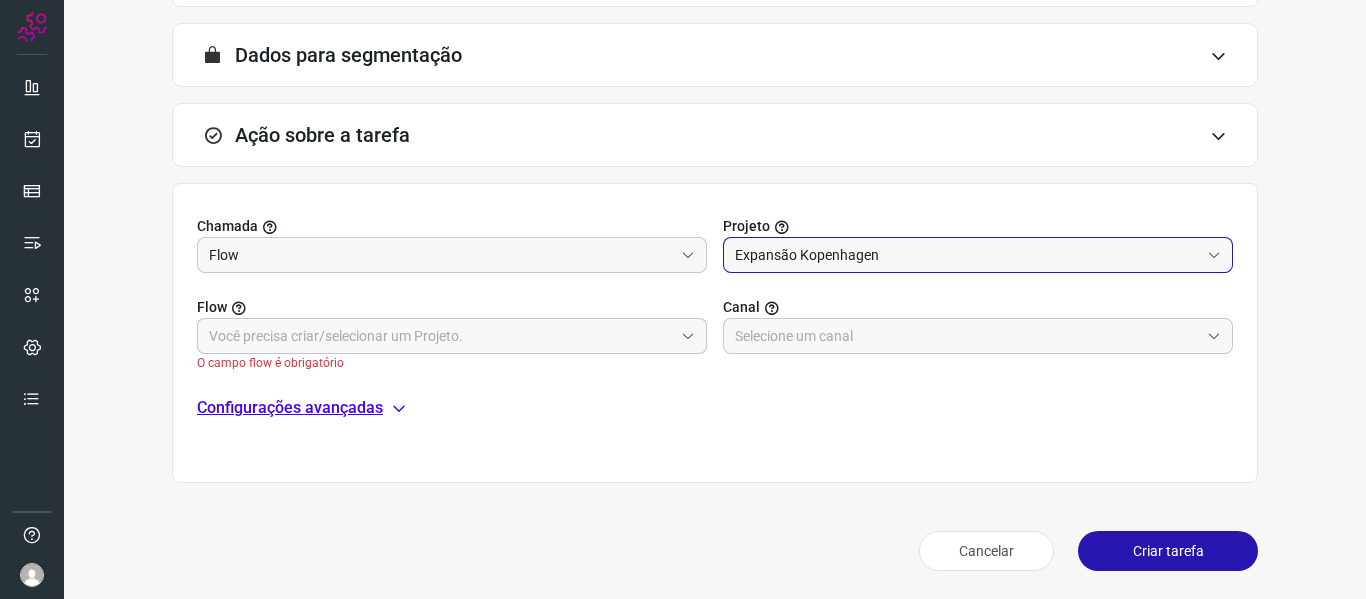click 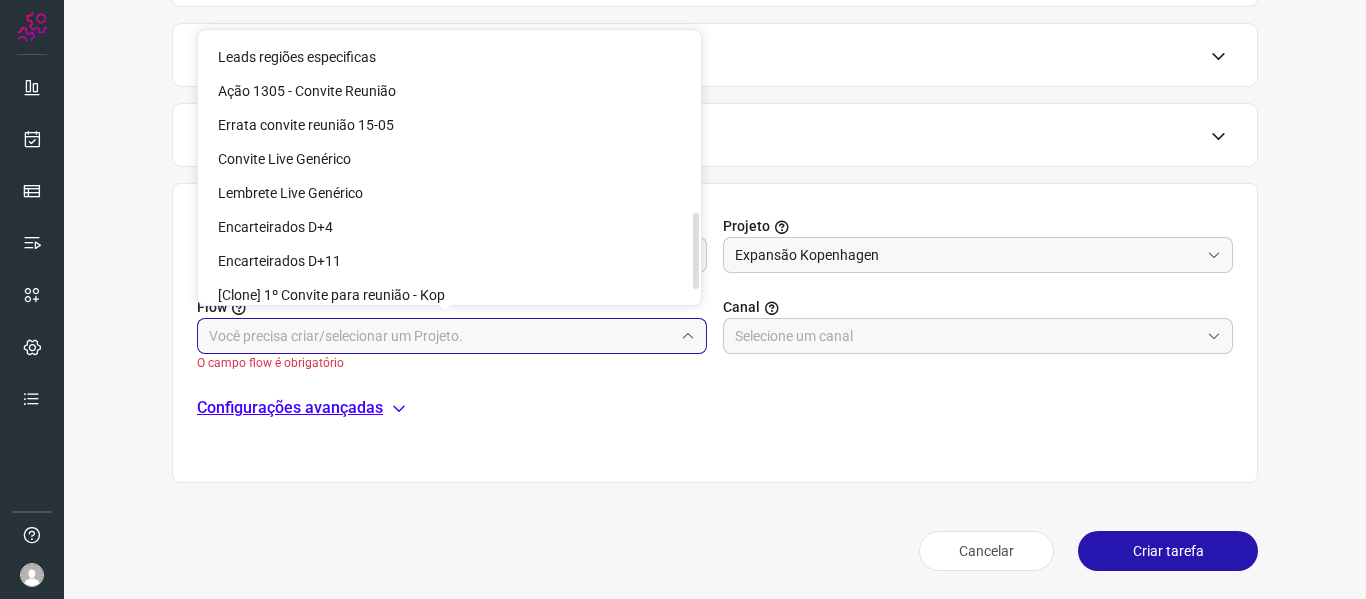 scroll, scrollTop: 690, scrollLeft: 0, axis: vertical 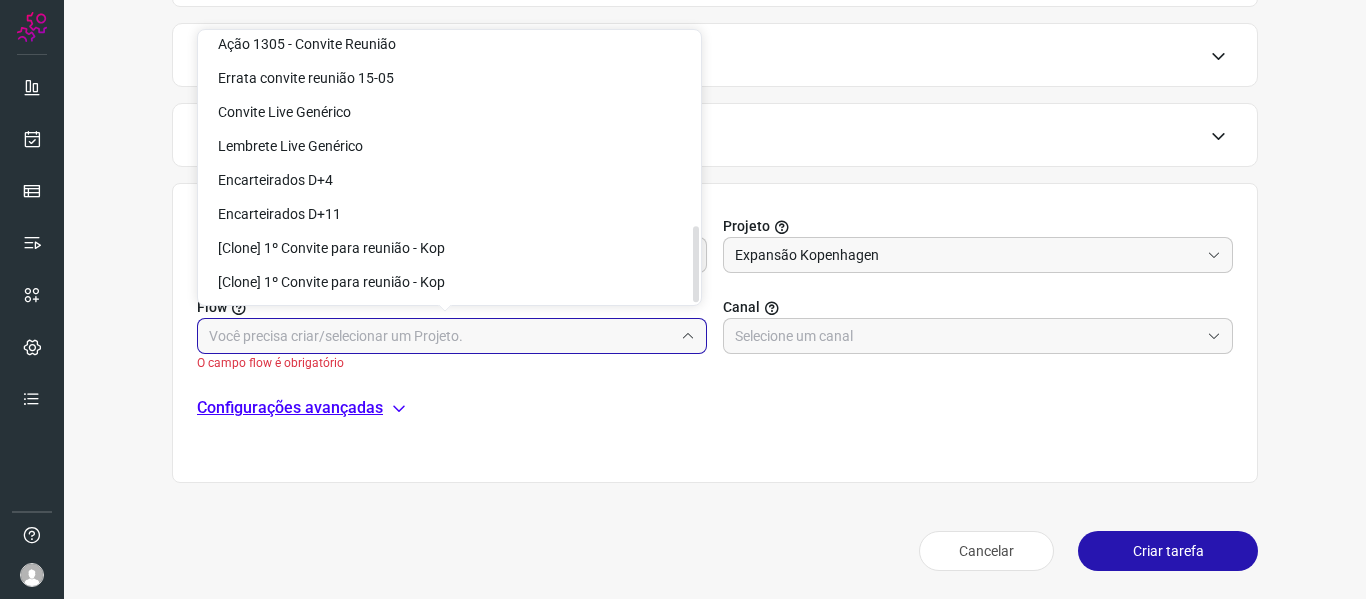 drag, startPoint x: 696, startPoint y: 101, endPoint x: 673, endPoint y: 324, distance: 224.18297 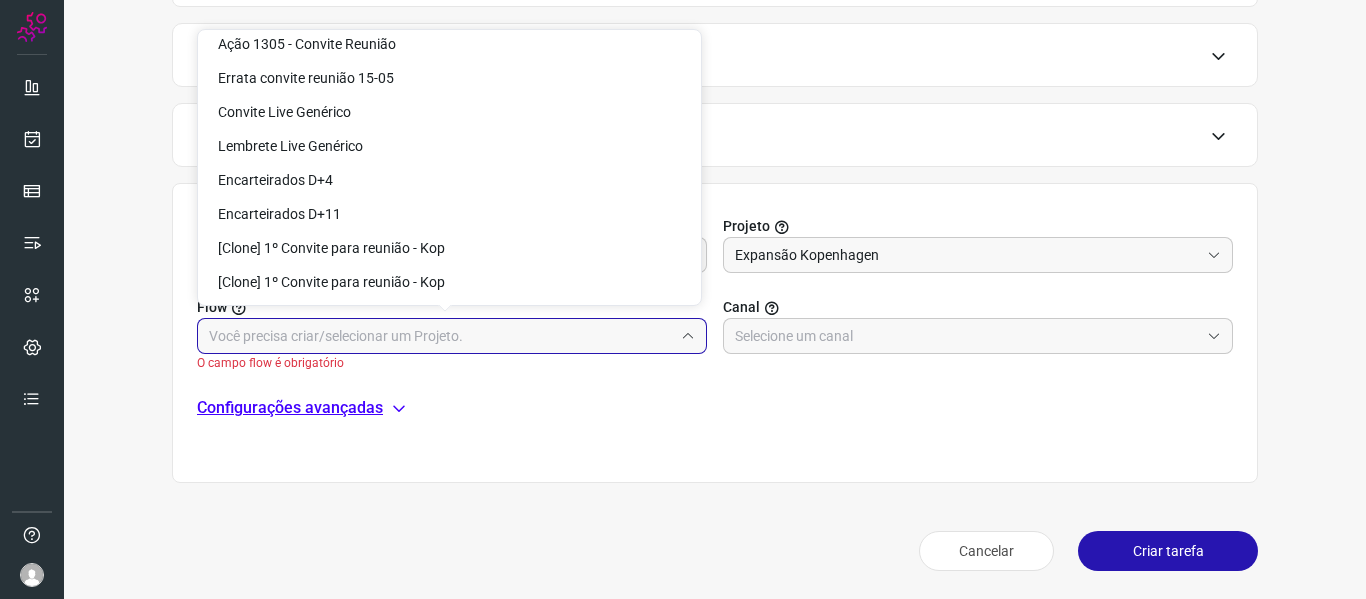 click on "Chamada Flow Projeto Expansão Kopenhagen Flow O campo flow é obrigatório Canal Configurações avançadas" at bounding box center [715, 333] 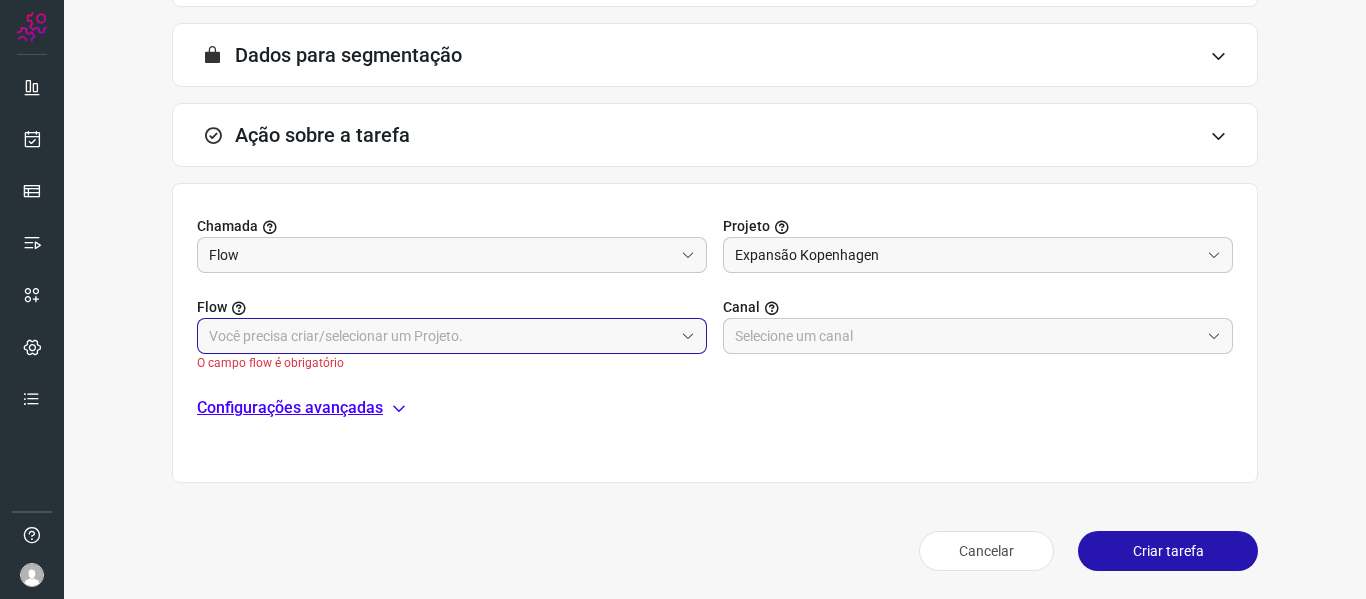 click at bounding box center (441, 336) 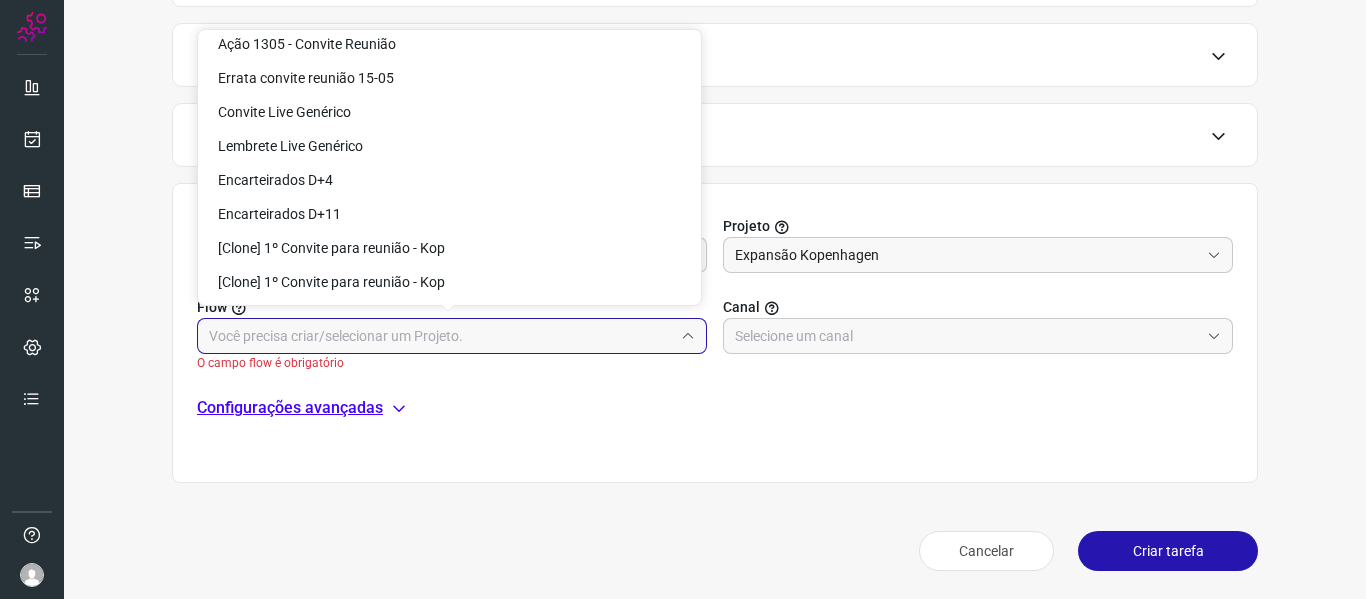 click on "Informações sobre a tarefa Nome EVENTO ABF_KOP Descrição Dados Informar manualmente ou enviar arquivo Execução Contato Recorrência Agendar Executar agora Repetir a cada: Dia Horário: Termina: Nunca Data: A segmentação de dados está desabilitada porque a opção de envio manual foi selecionada na etapa Informações. Você poderá enviar os dados assim que criar a tarefa. Dados para segmentação Ação sobre a tarefa Chamada Flow Projeto Expansão Kopenhagen Flow O campo flow é obrigatório Canal Configurações avançadas Cancelar Criar tarefa Remover parâmetro Você tem certeza que deseja remover este parâmetro? Cancelar Sim, tenho certeza" at bounding box center [715, 98] 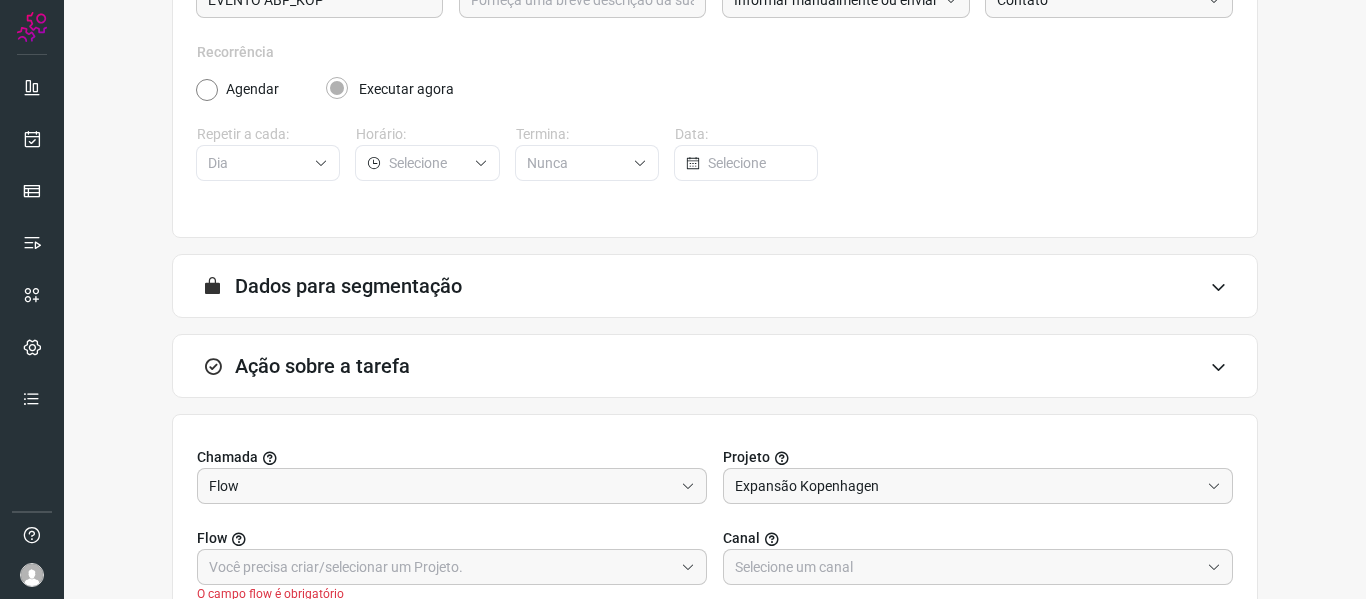 scroll, scrollTop: 186, scrollLeft: 0, axis: vertical 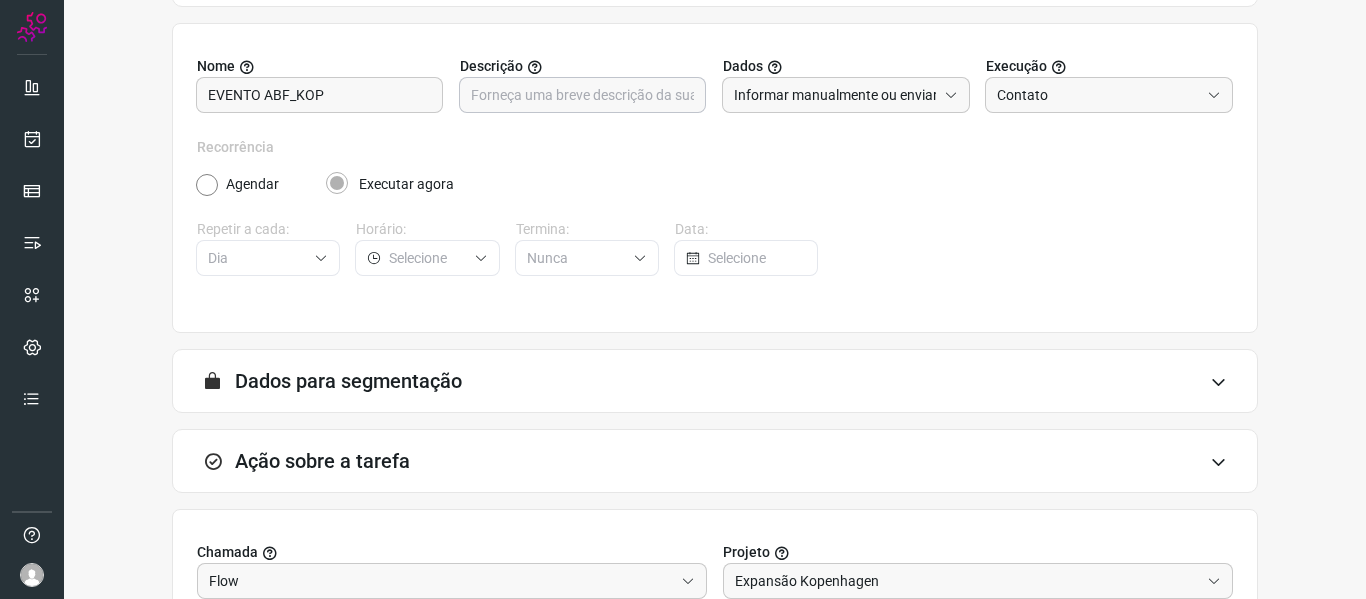 click at bounding box center (582, 95) 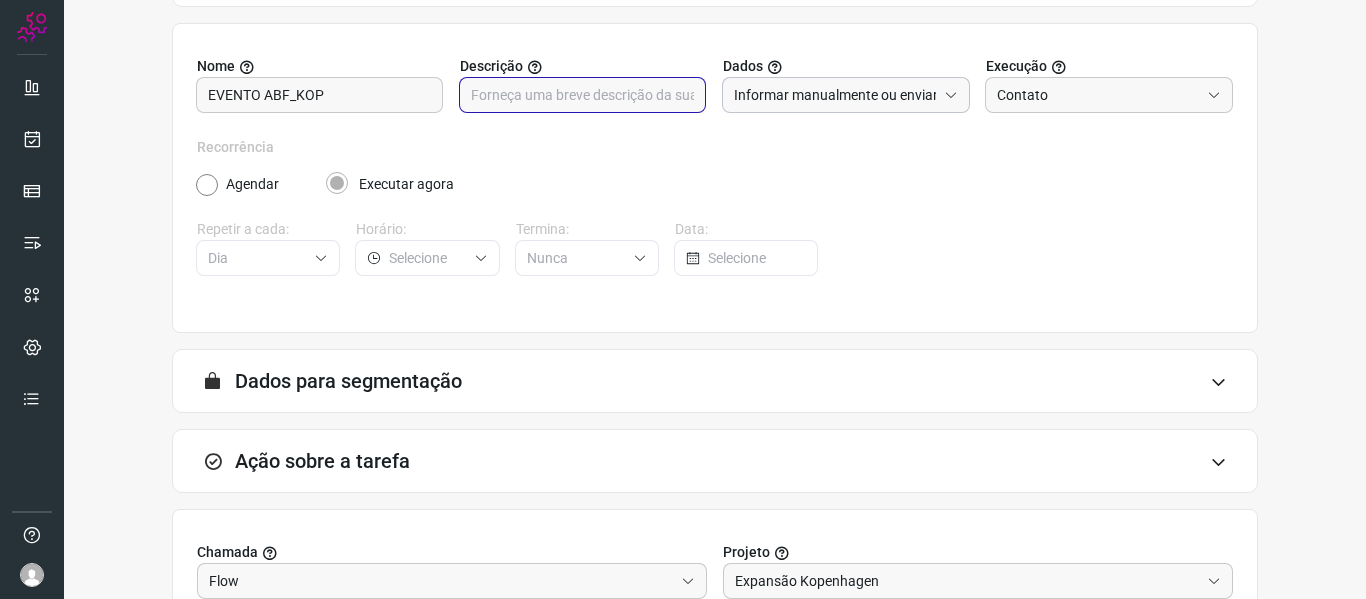 click on "Informar manualmente ou enviar arquivo" at bounding box center (835, 95) 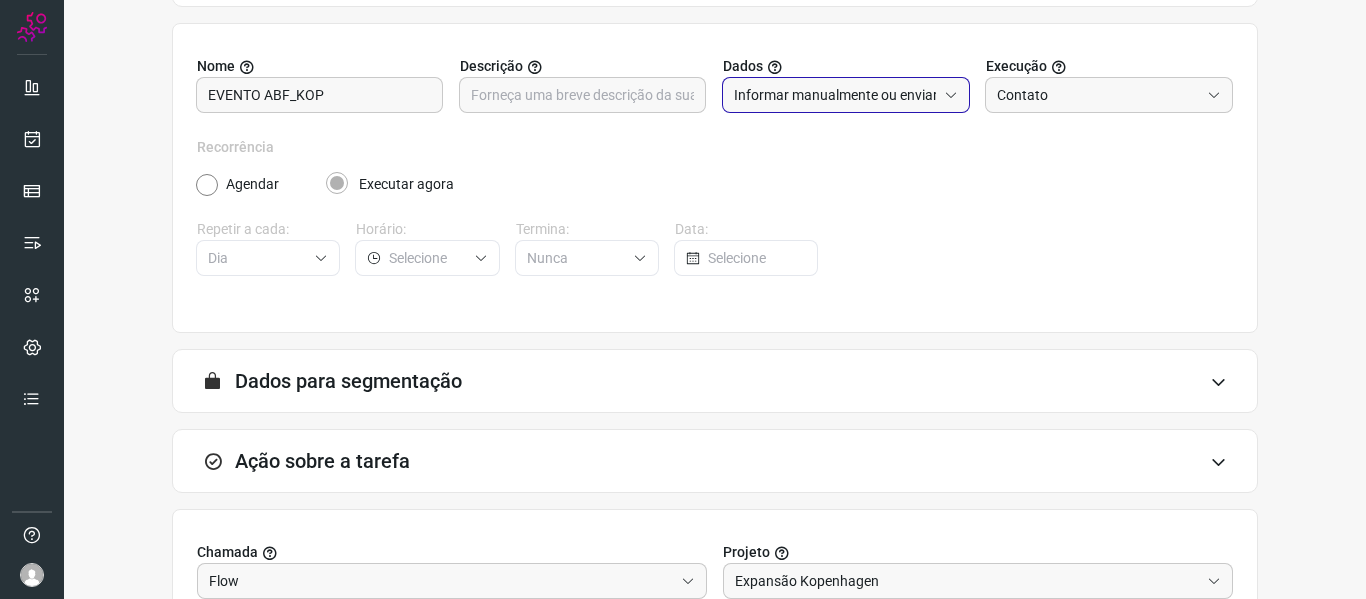 click 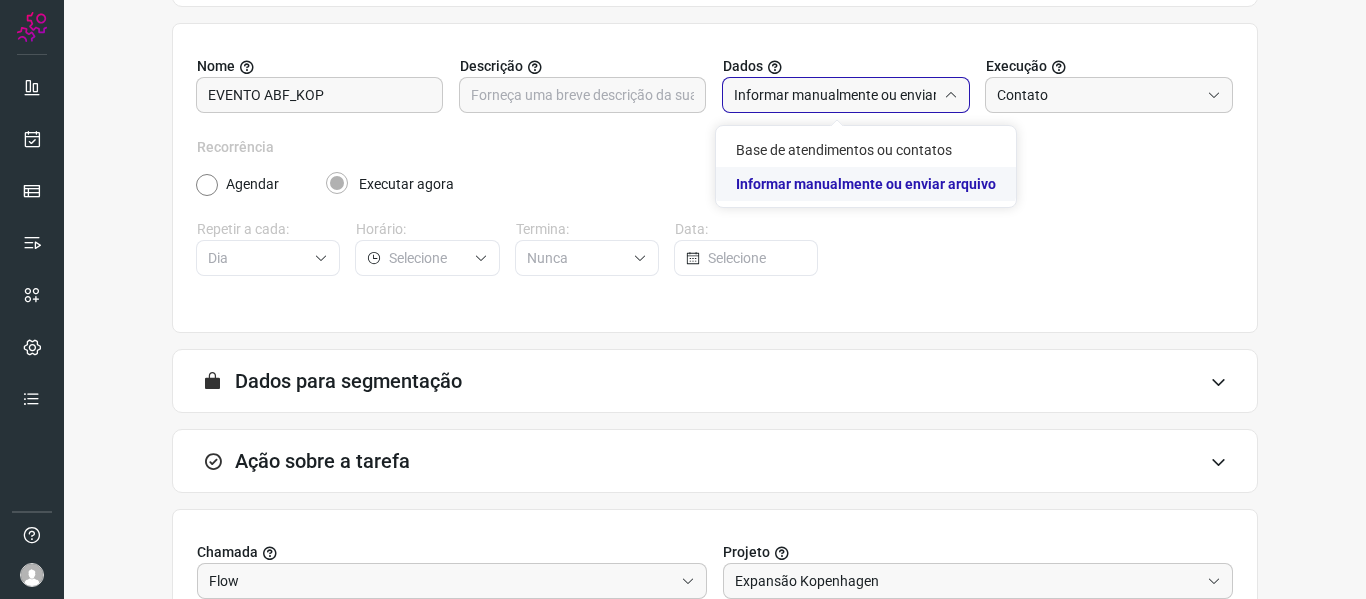 click 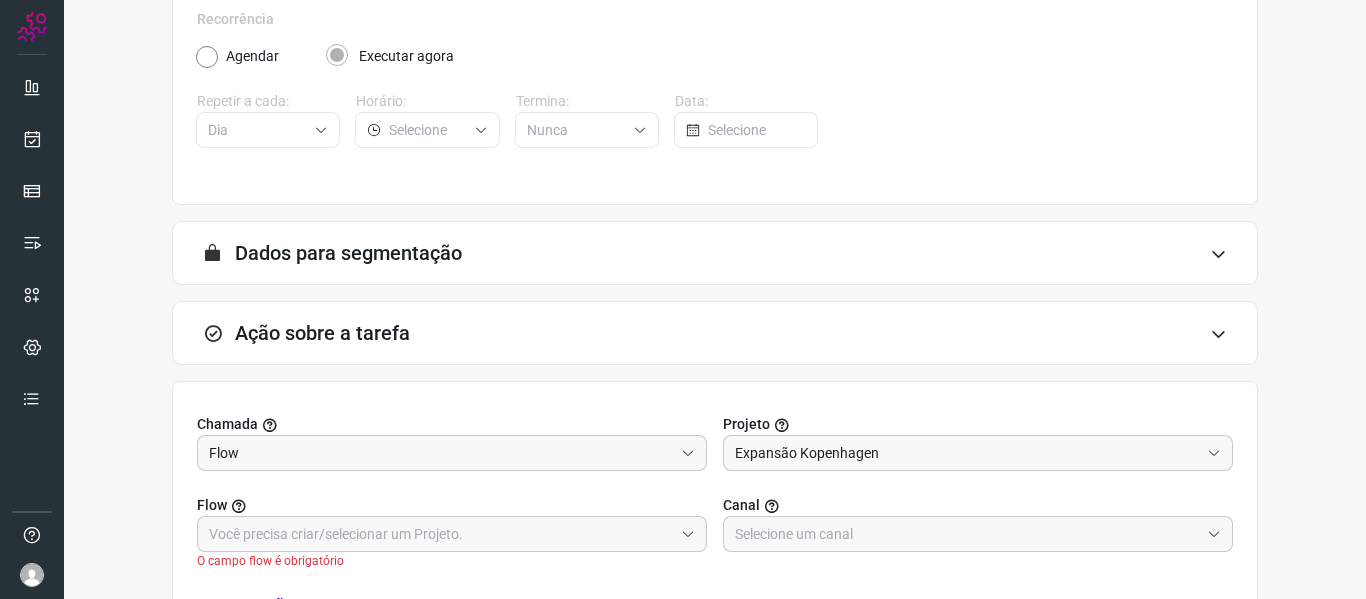 scroll, scrollTop: 496, scrollLeft: 0, axis: vertical 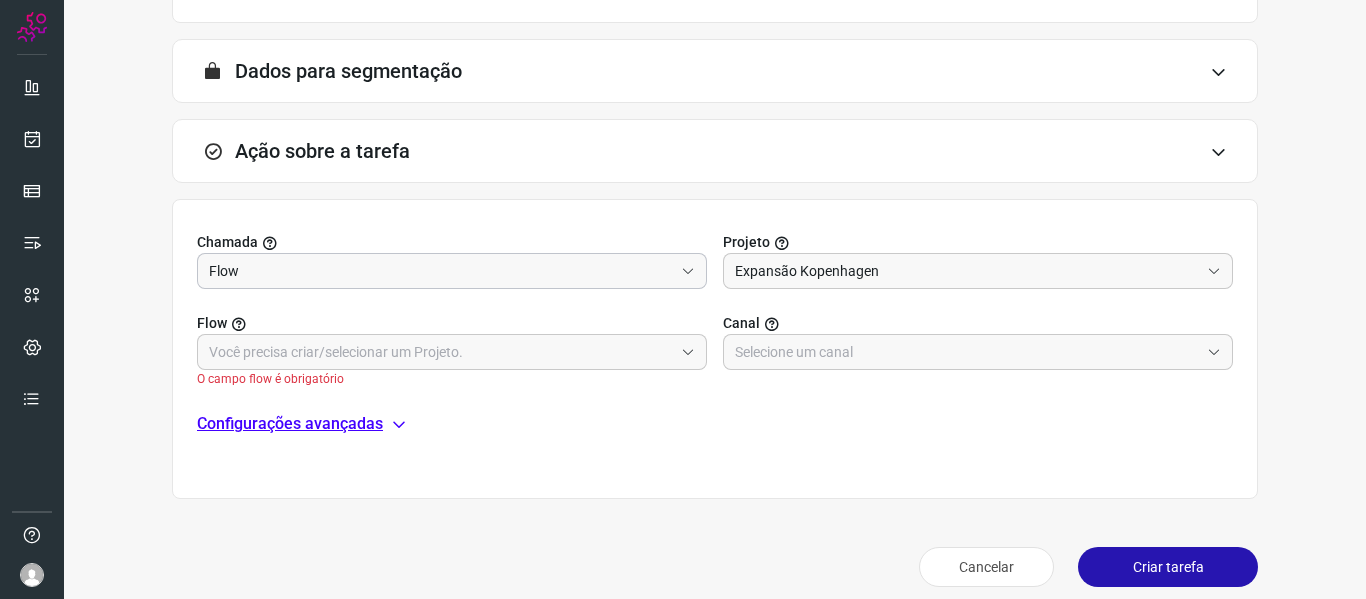 click on "Flow" at bounding box center [441, 271] 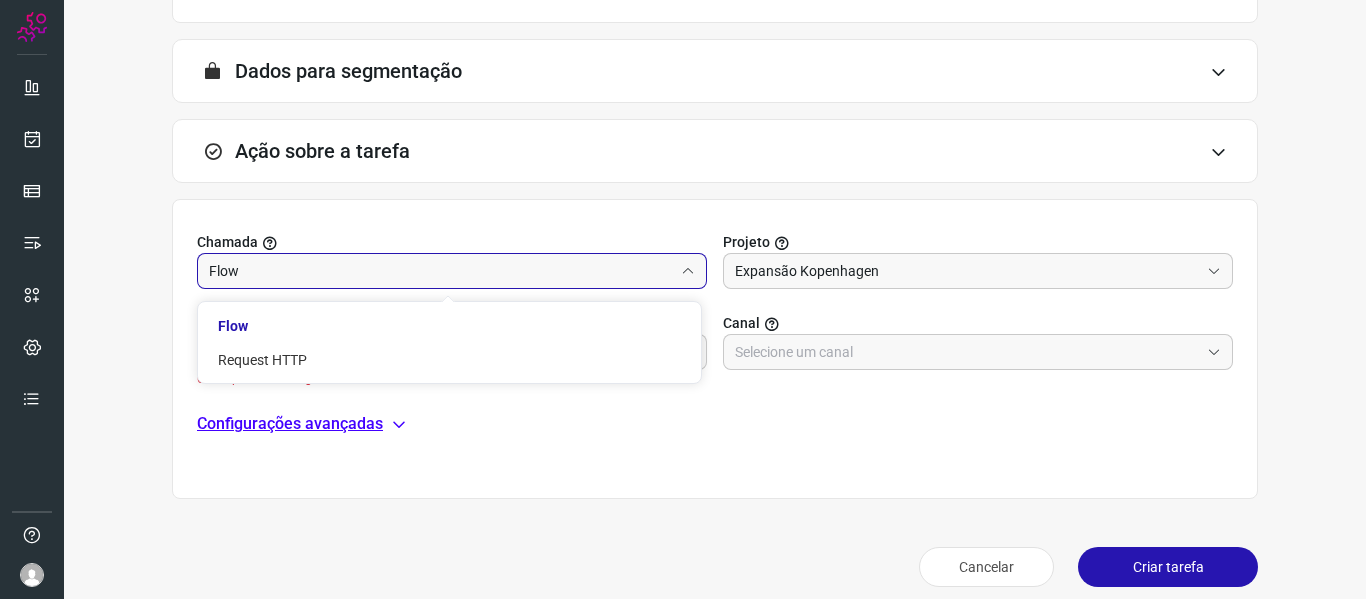 click on "Flow" at bounding box center [441, 271] 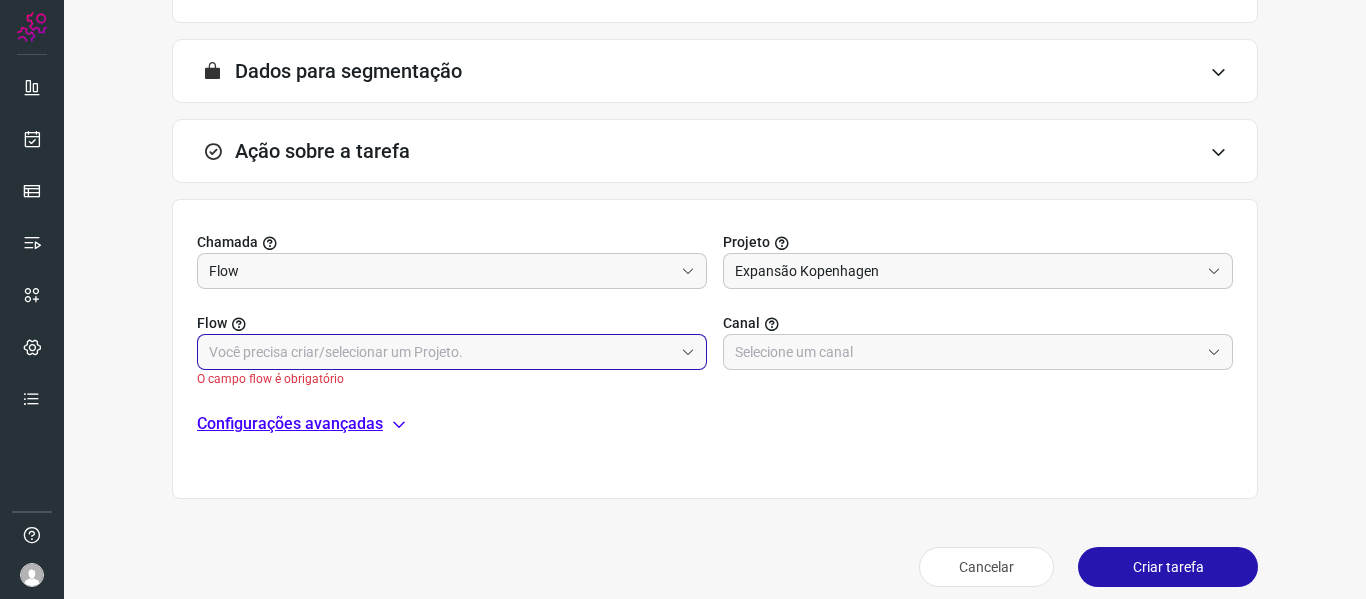click at bounding box center [441, 352] 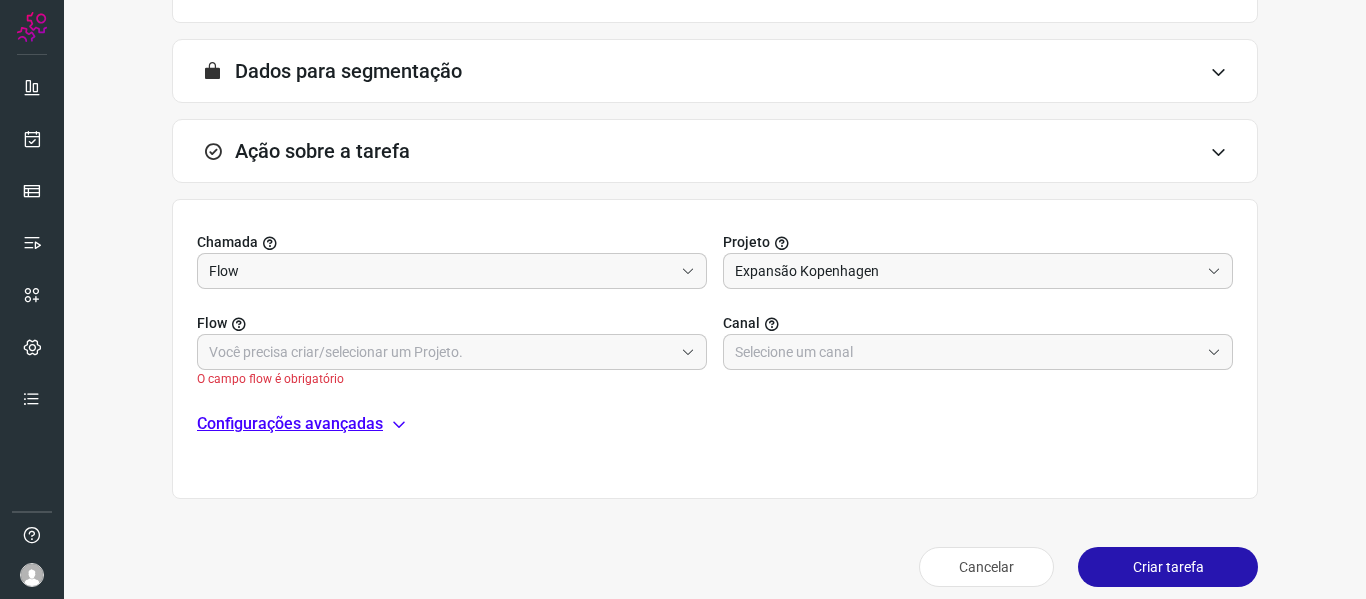 click on "Informações sobre a tarefa Nome EVENTO ABF_KOP Descrição Dados Informar manualmente ou enviar arquivo Execução Contato Recorrência Agendar Executar agora Repetir a cada: Dia Horário: Termina: Nunca Data: A segmentação de dados está desabilitada porque a opção de envio manual foi selecionada na etapa Informações. Você poderá enviar os dados assim que criar a tarefa. Dados para segmentação Ação sobre a tarefa Chamada Flow Projeto Expansão Kopenhagen Flow O campo flow é obrigatório Canal Configurações avançadas Cancelar Criar tarefa Remover parâmetro Você tem certeza que deseja remover este parâmetro? Cancelar Sim, tenho certeza" at bounding box center (715, 114) 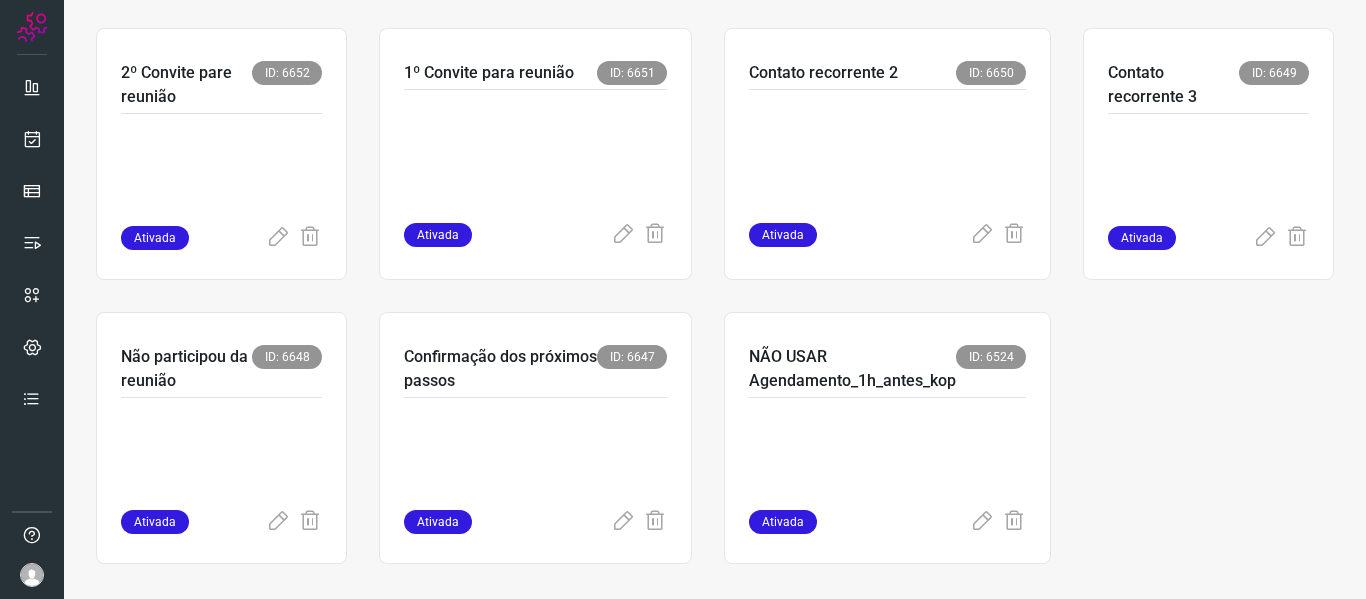 scroll, scrollTop: 998, scrollLeft: 0, axis: vertical 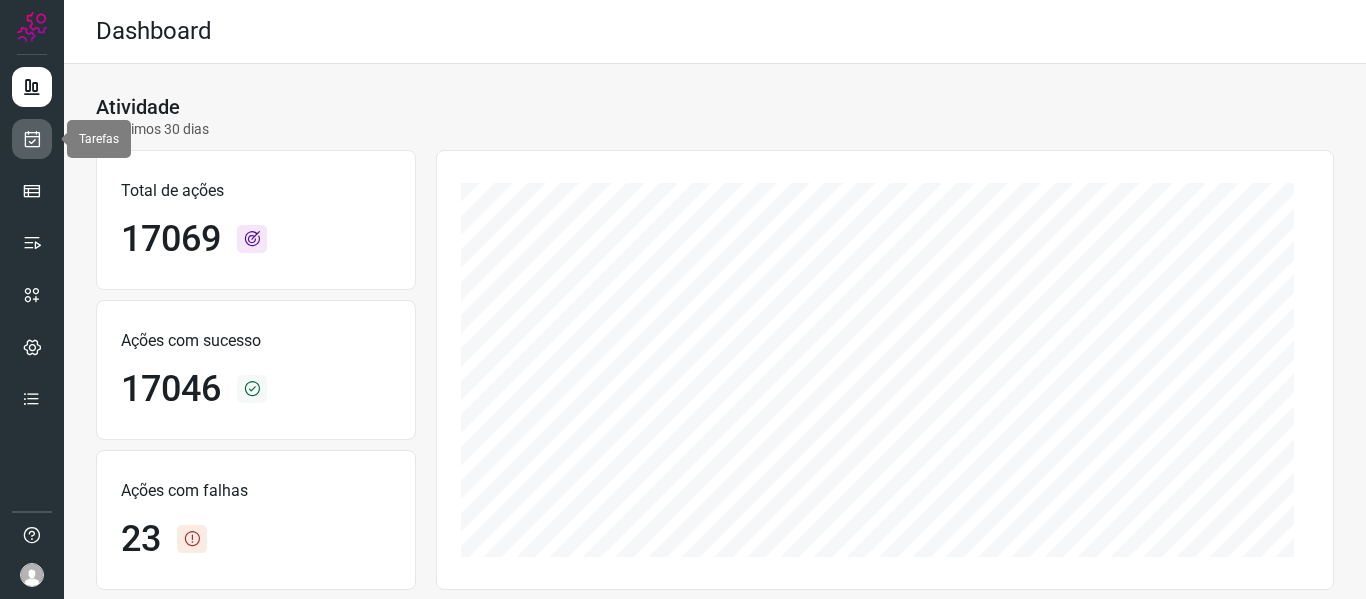 click at bounding box center (32, 139) 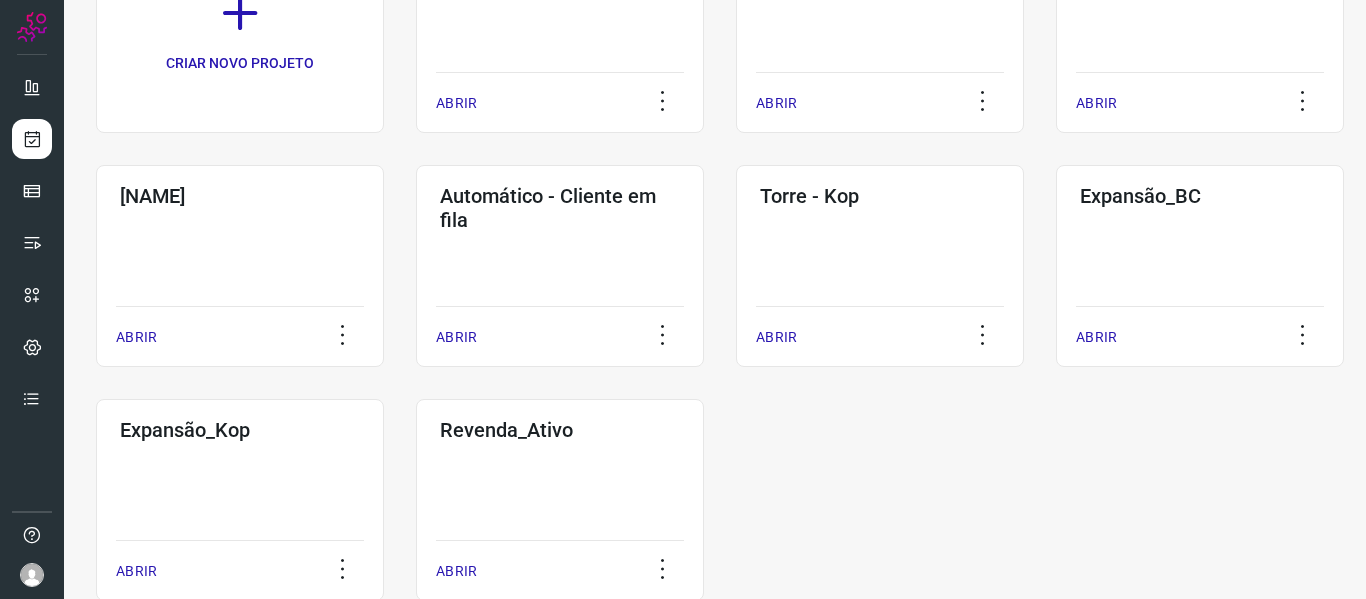 scroll, scrollTop: 280, scrollLeft: 0, axis: vertical 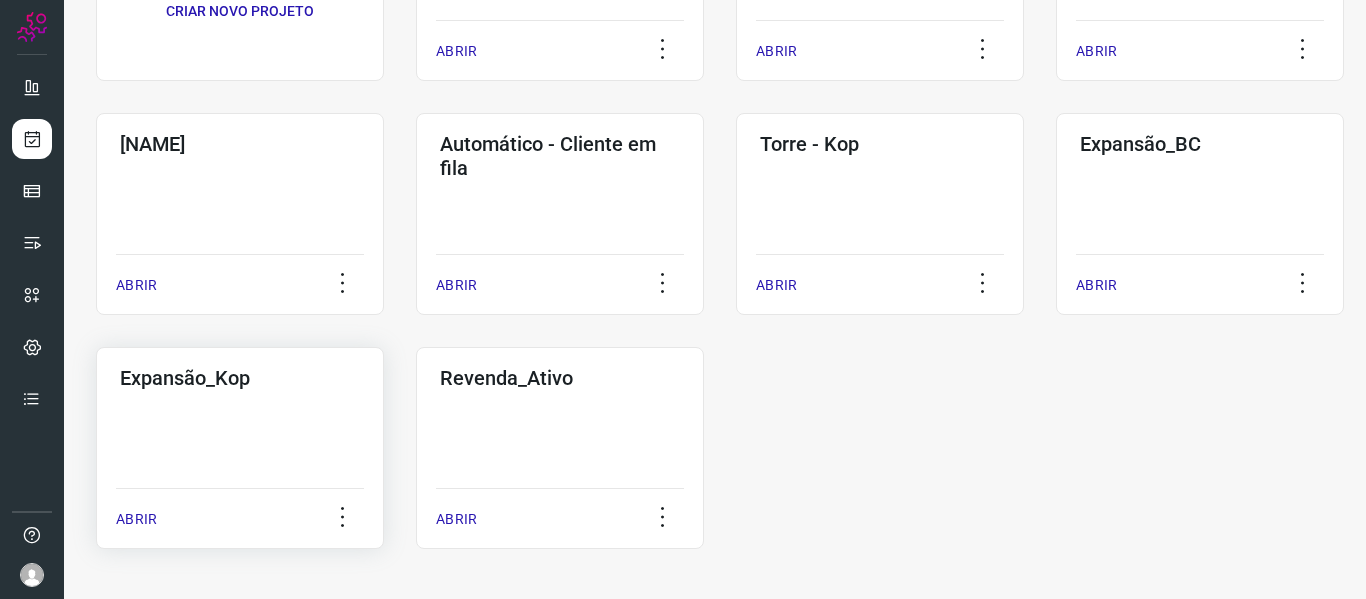 click on "Expansão_Kop  ABRIR" 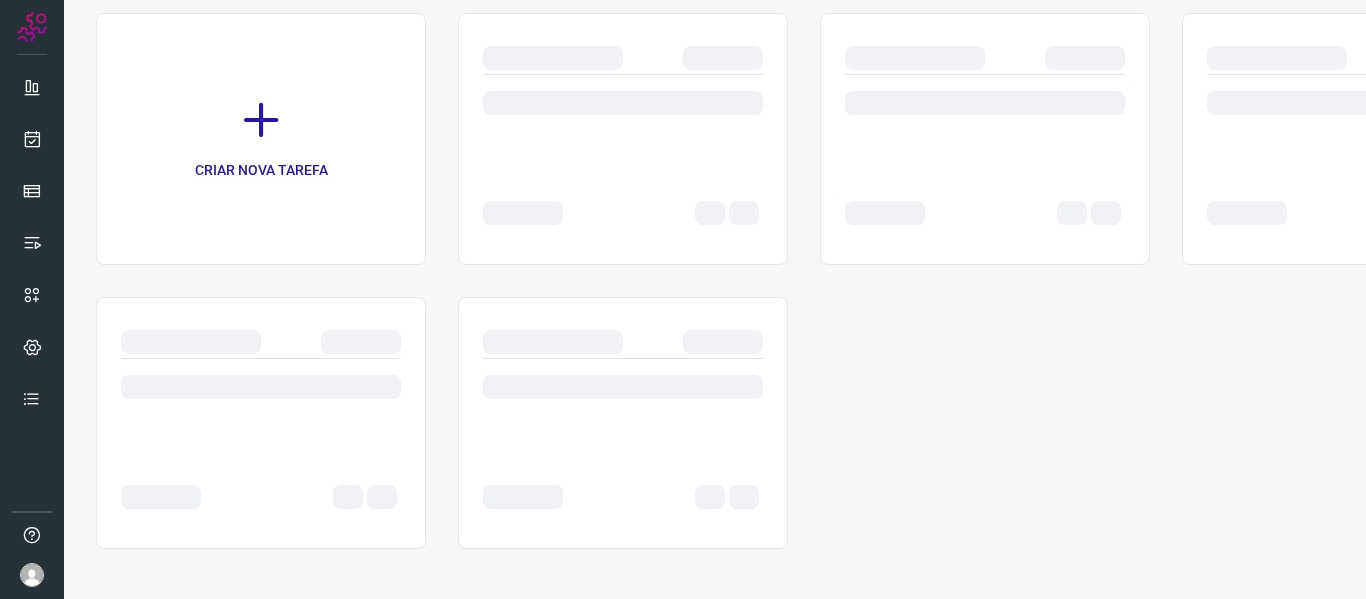 scroll, scrollTop: 146, scrollLeft: 0, axis: vertical 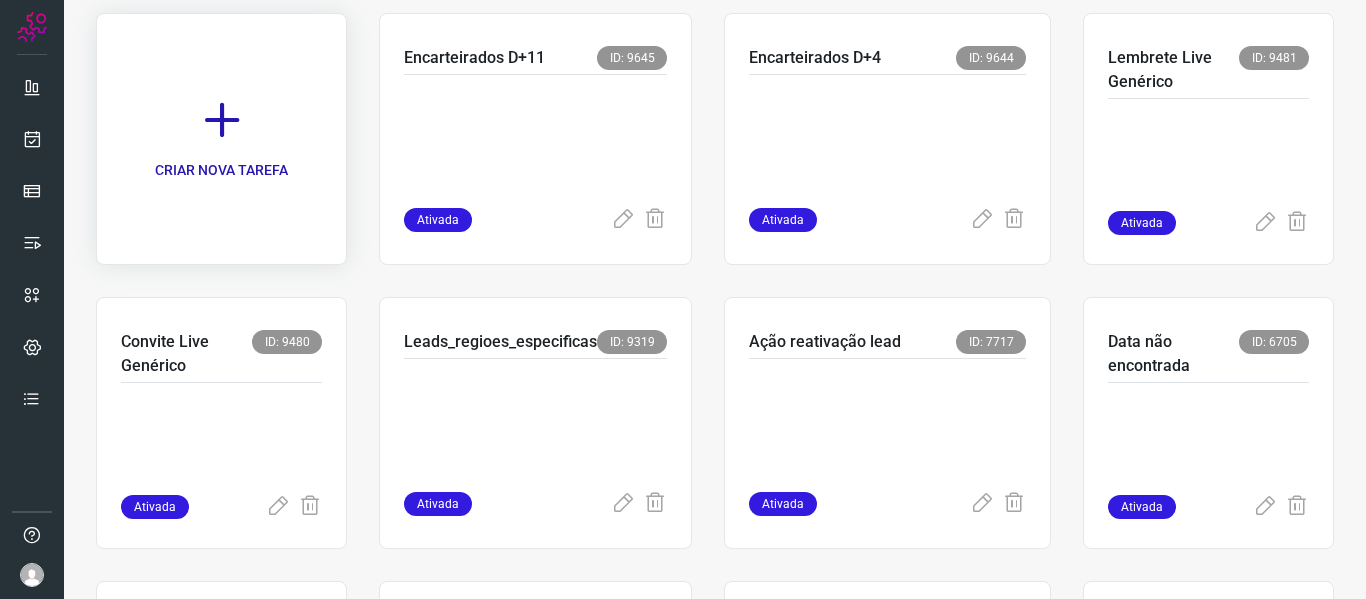click at bounding box center [222, 120] 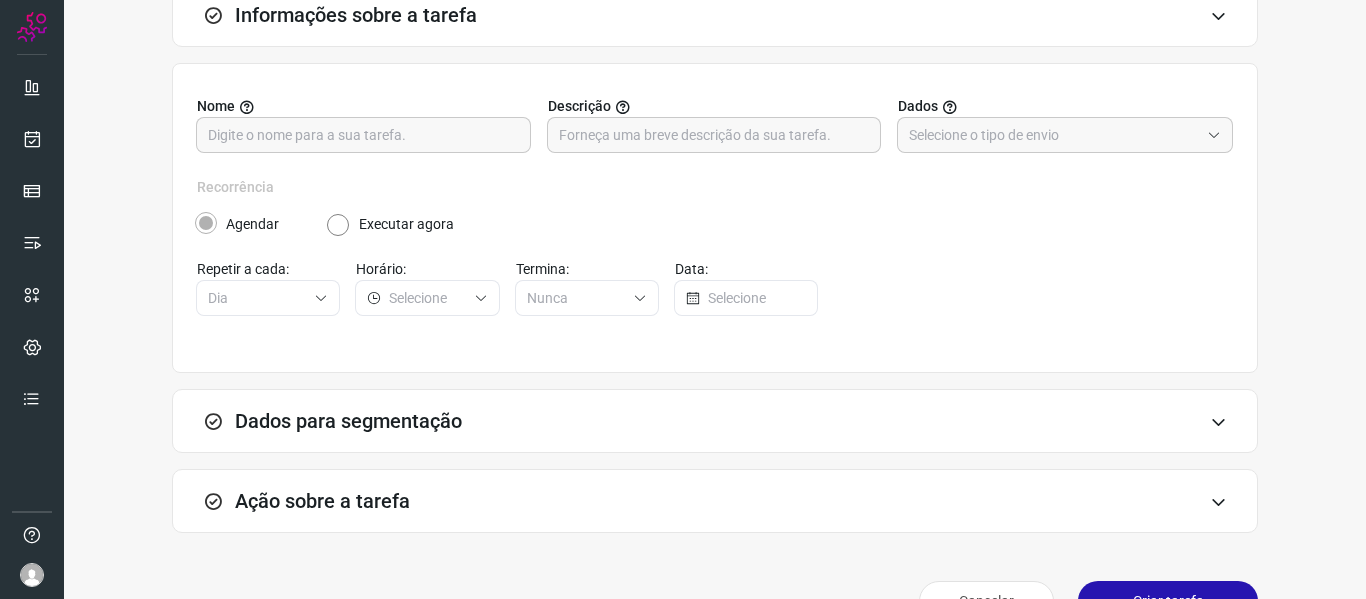 scroll, scrollTop: 0, scrollLeft: 0, axis: both 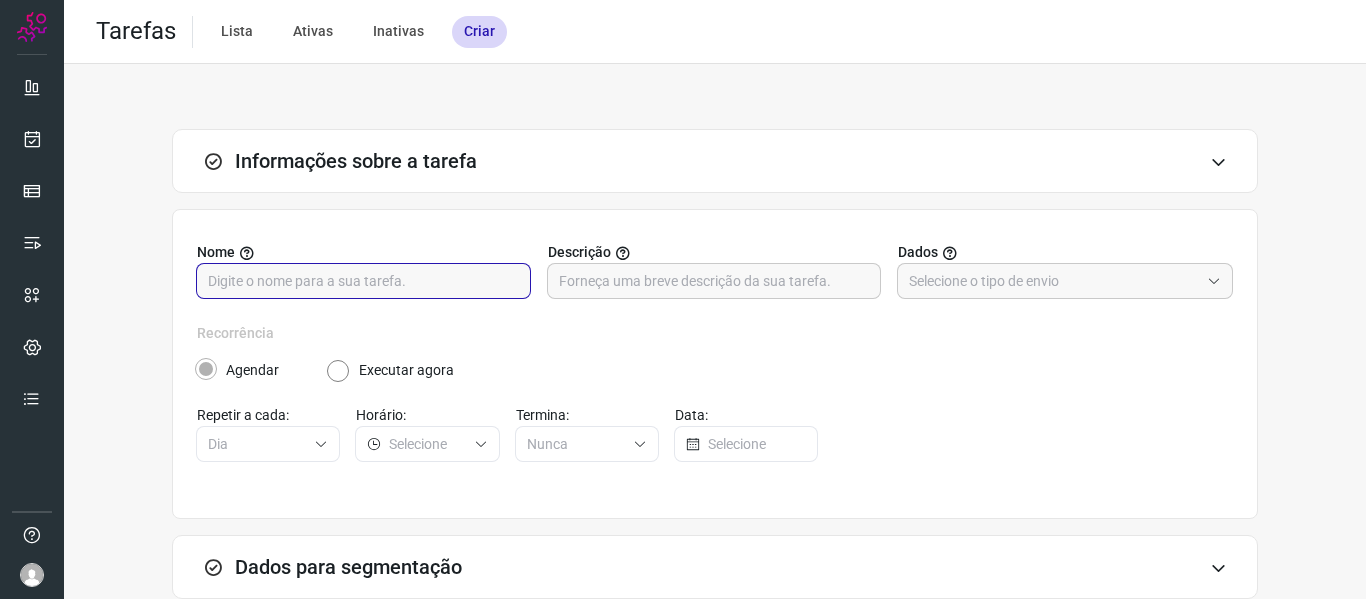 click at bounding box center [363, 281] 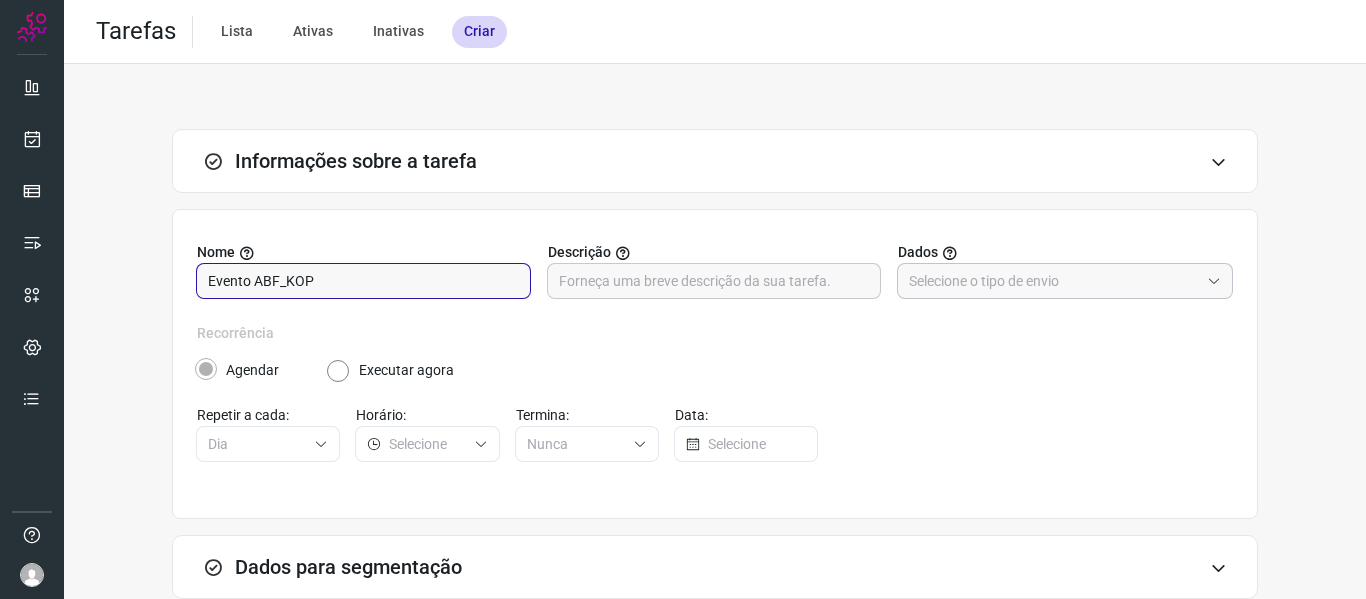 type on "Evento ABF_KOP" 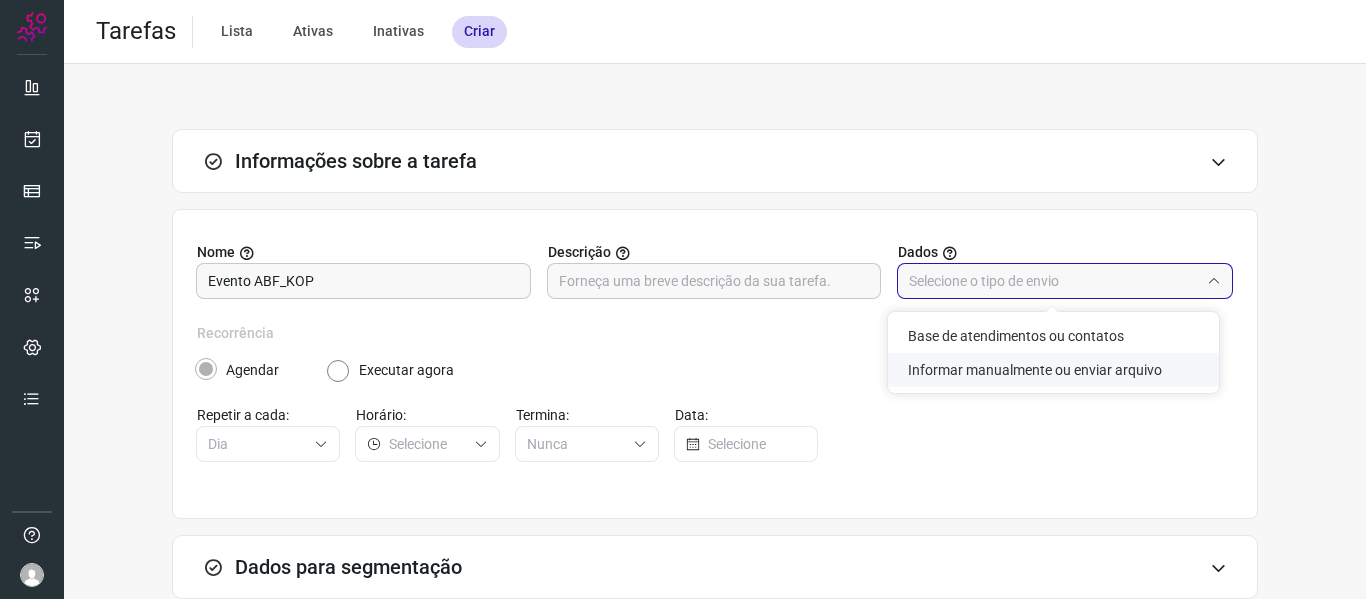 click on "Informar manualmente ou enviar arquivo" 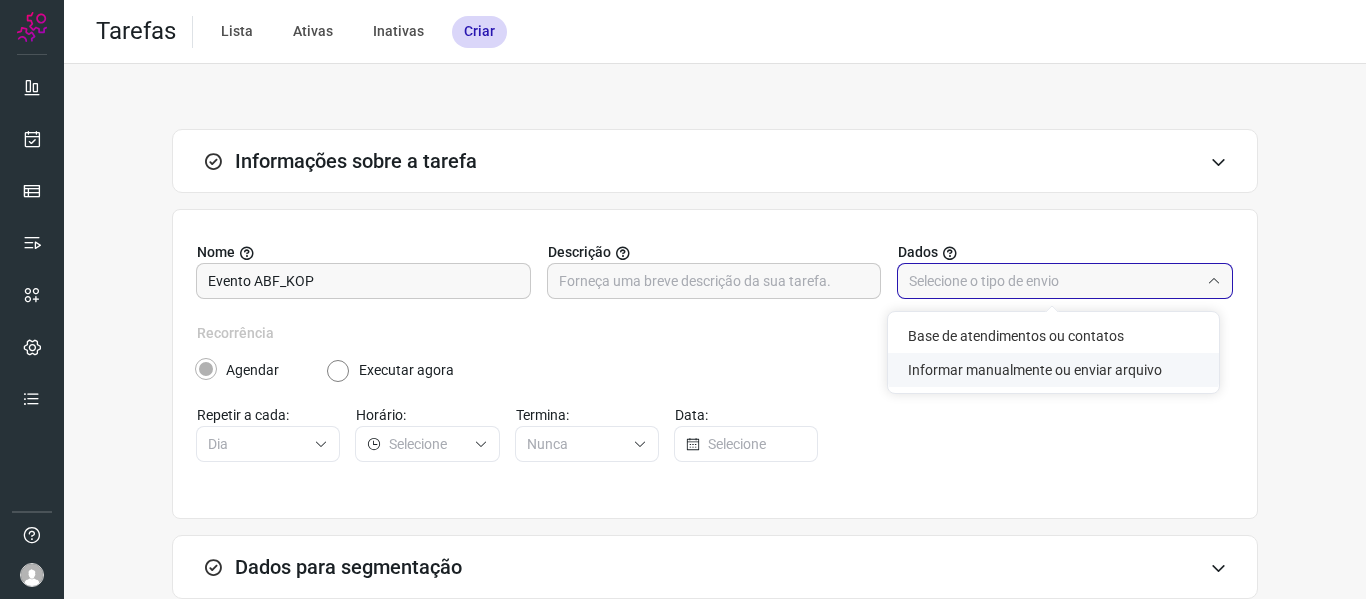 type on "Informar manualmente ou enviar arquivo" 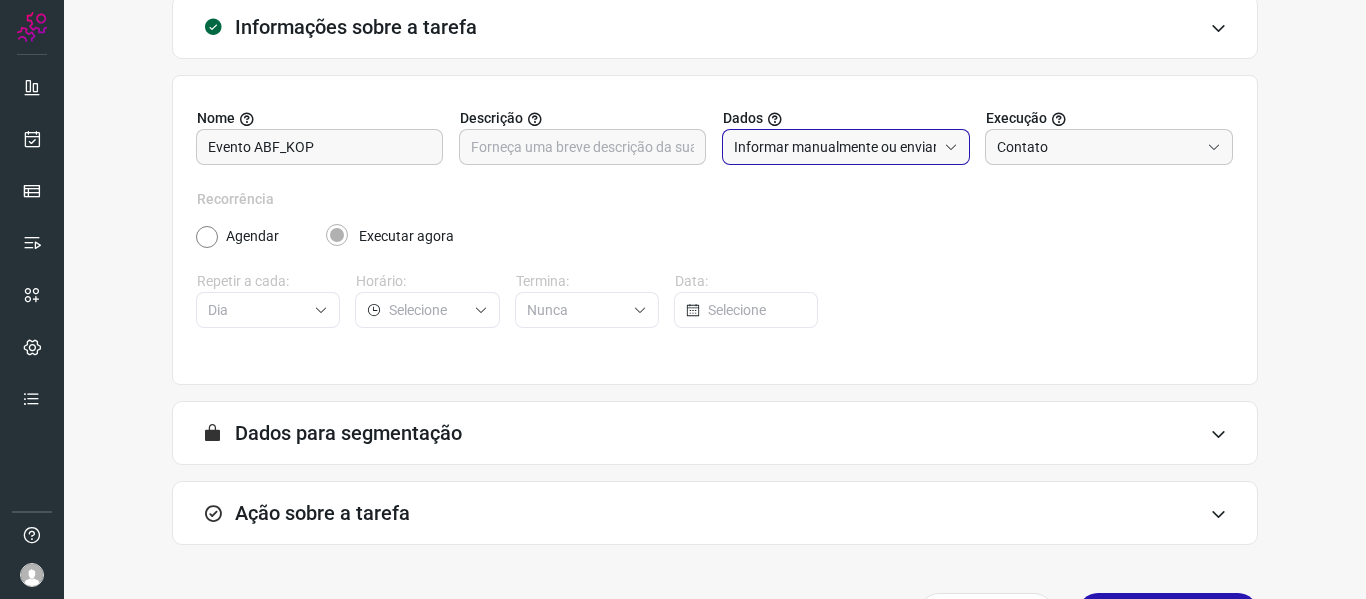 scroll, scrollTop: 196, scrollLeft: 0, axis: vertical 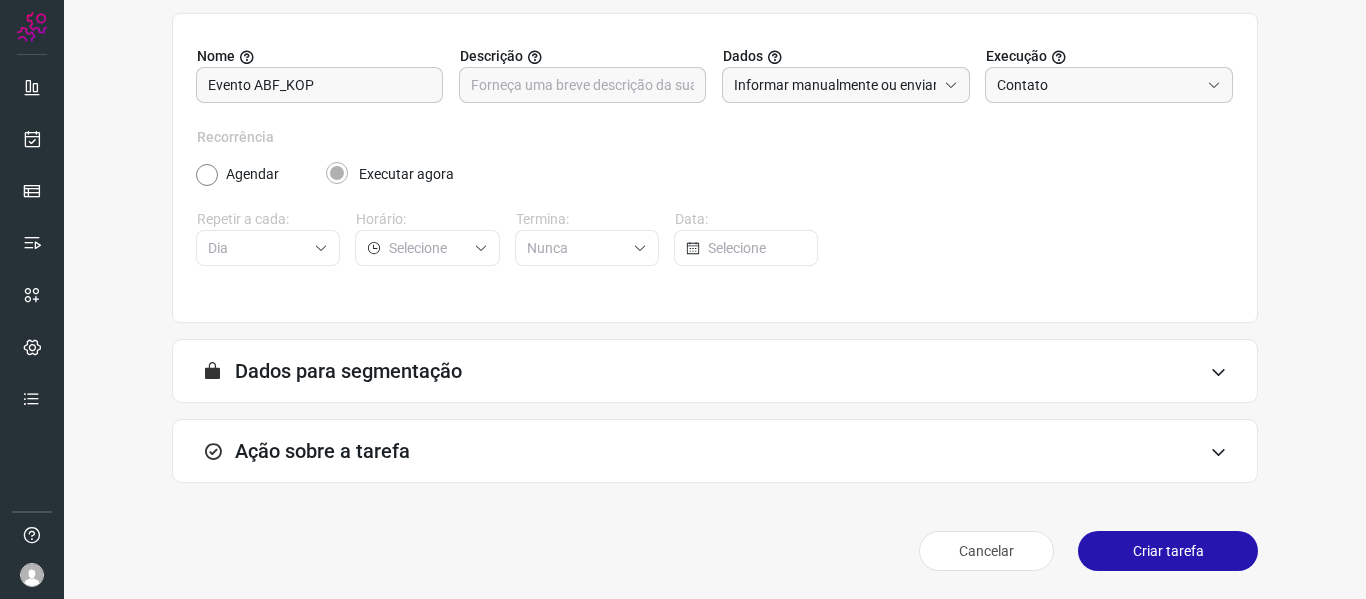 click at bounding box center [1218, 452] 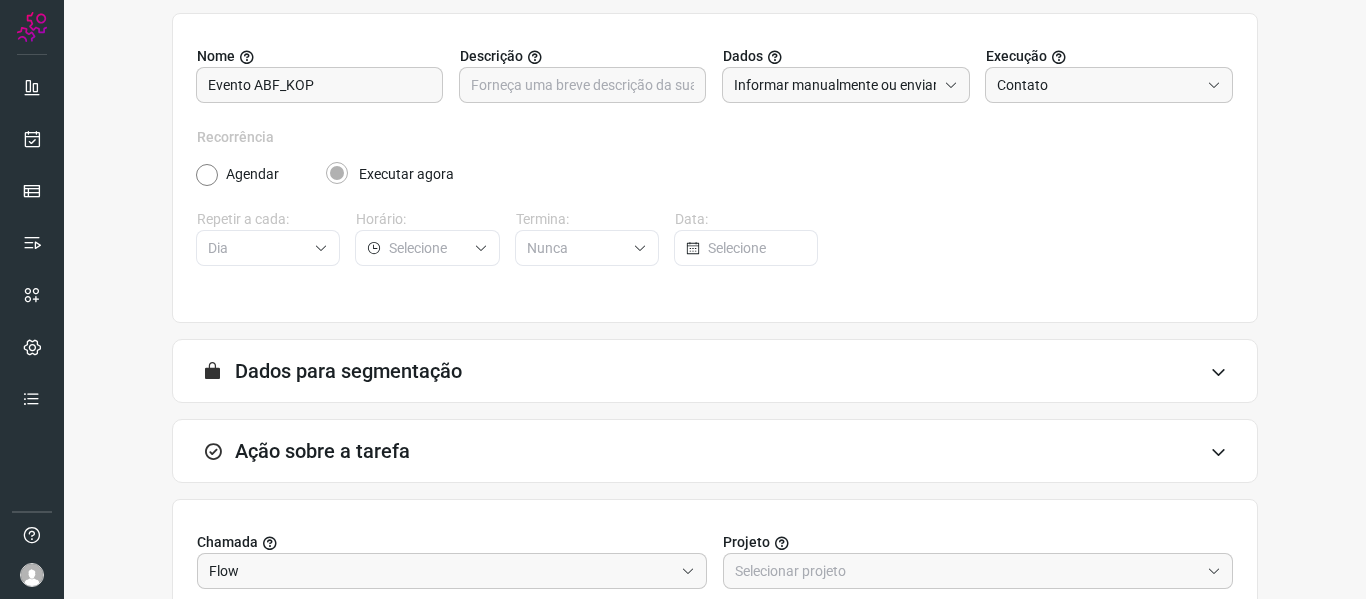 scroll, scrollTop: 512, scrollLeft: 0, axis: vertical 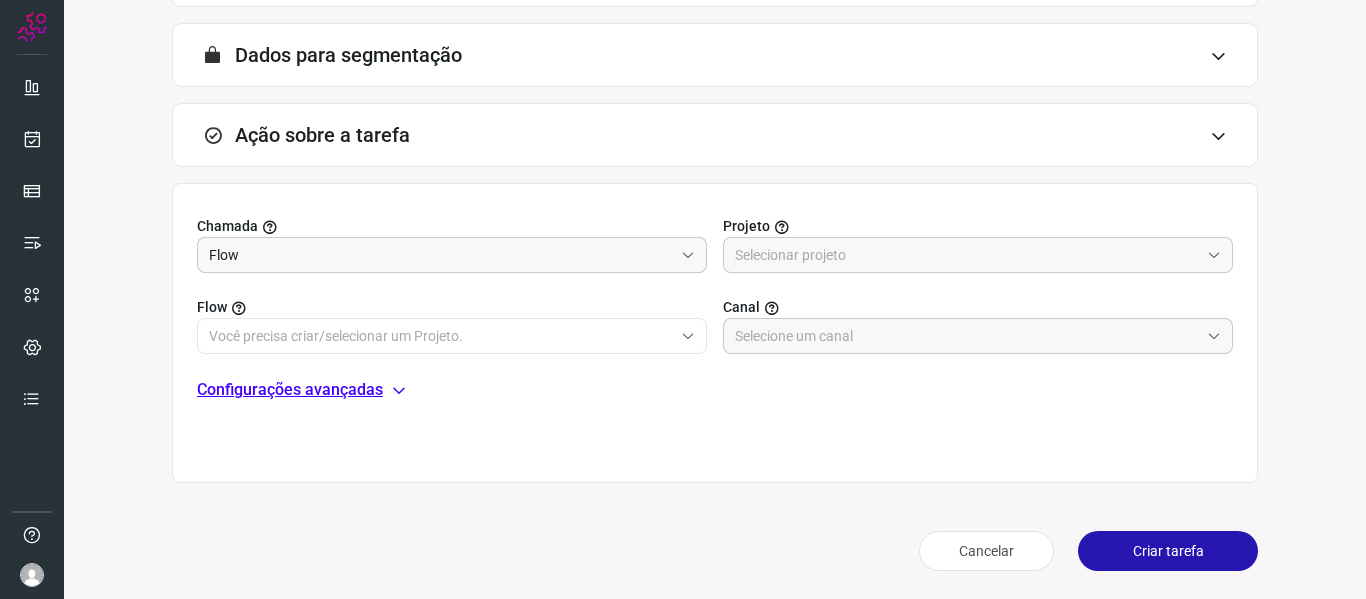 drag, startPoint x: 1356, startPoint y: 269, endPoint x: 970, endPoint y: 455, distance: 428.47638 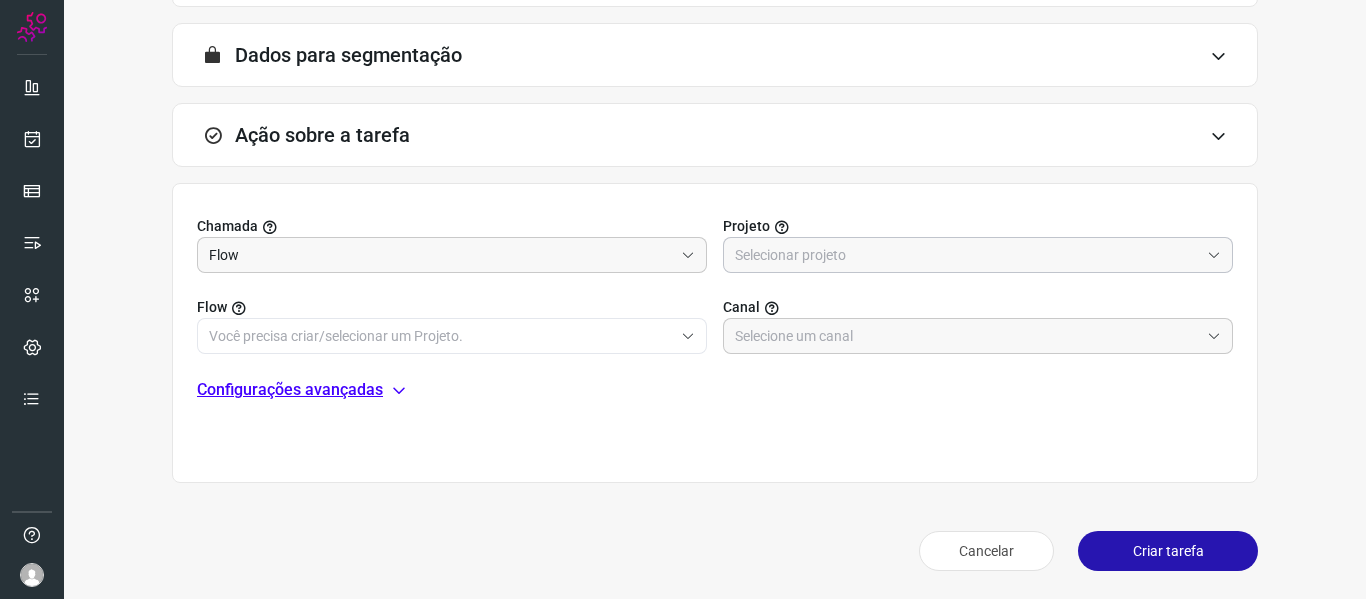 click at bounding box center [967, 255] 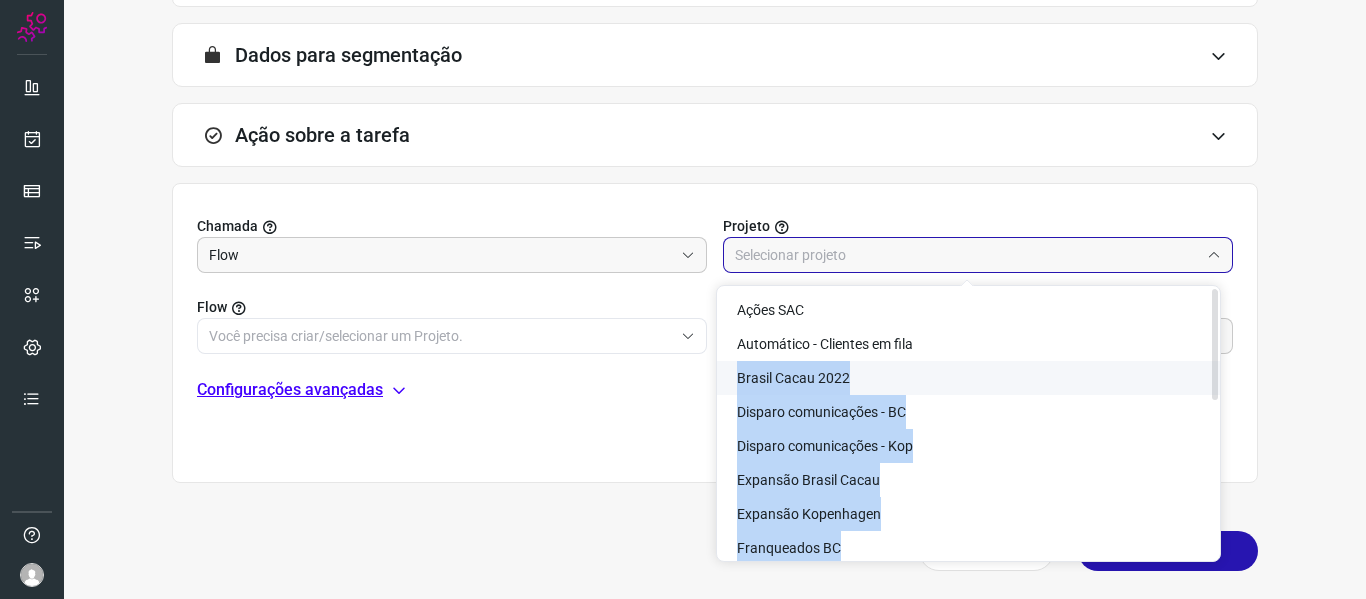 drag, startPoint x: 1218, startPoint y: 362, endPoint x: 1213, endPoint y: 407, distance: 45.276924 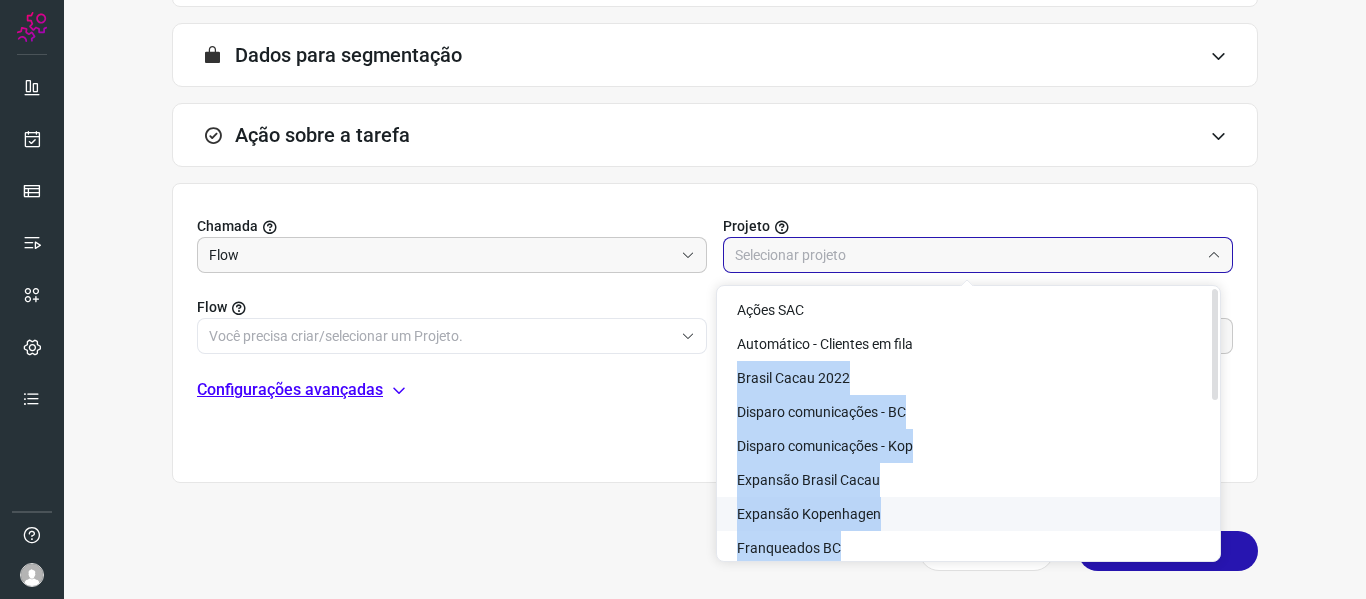click on "Expansão Kopenhagen" 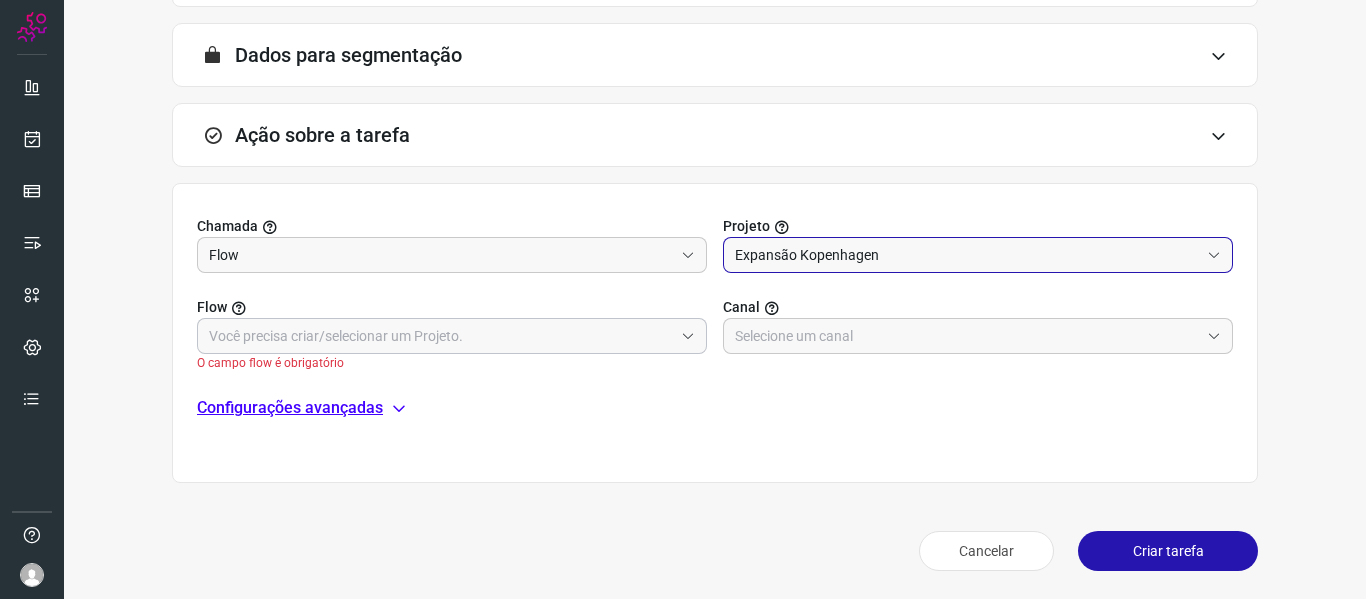 click at bounding box center (441, 336) 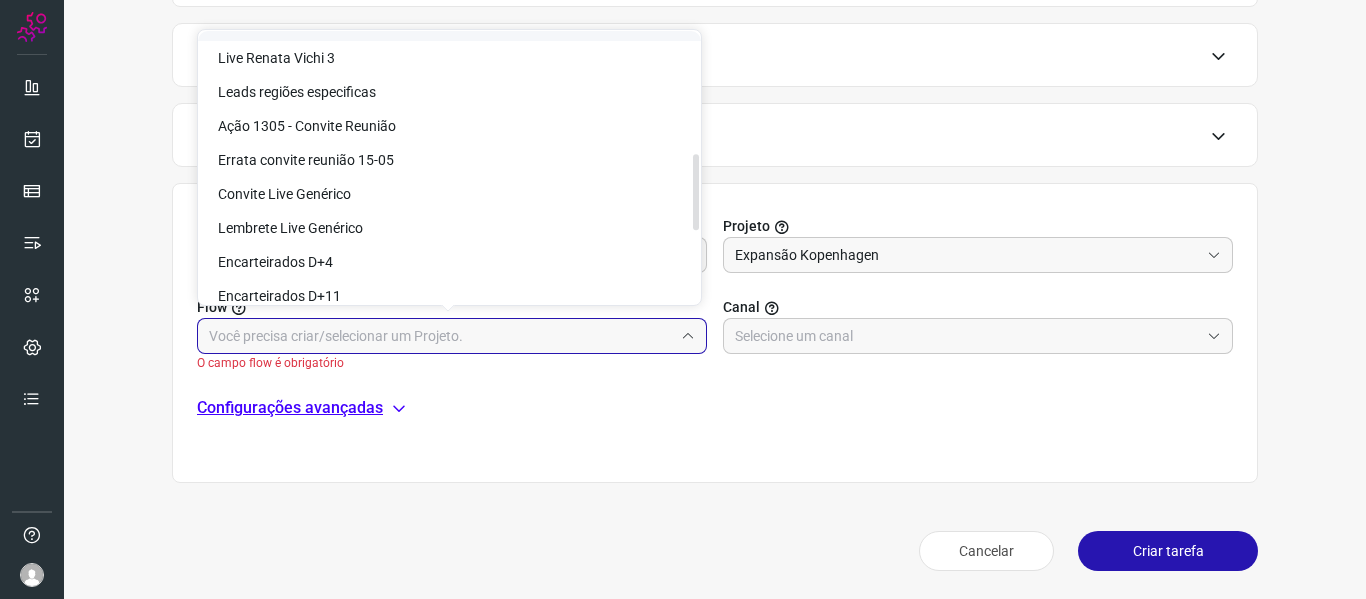 scroll, scrollTop: 690, scrollLeft: 0, axis: vertical 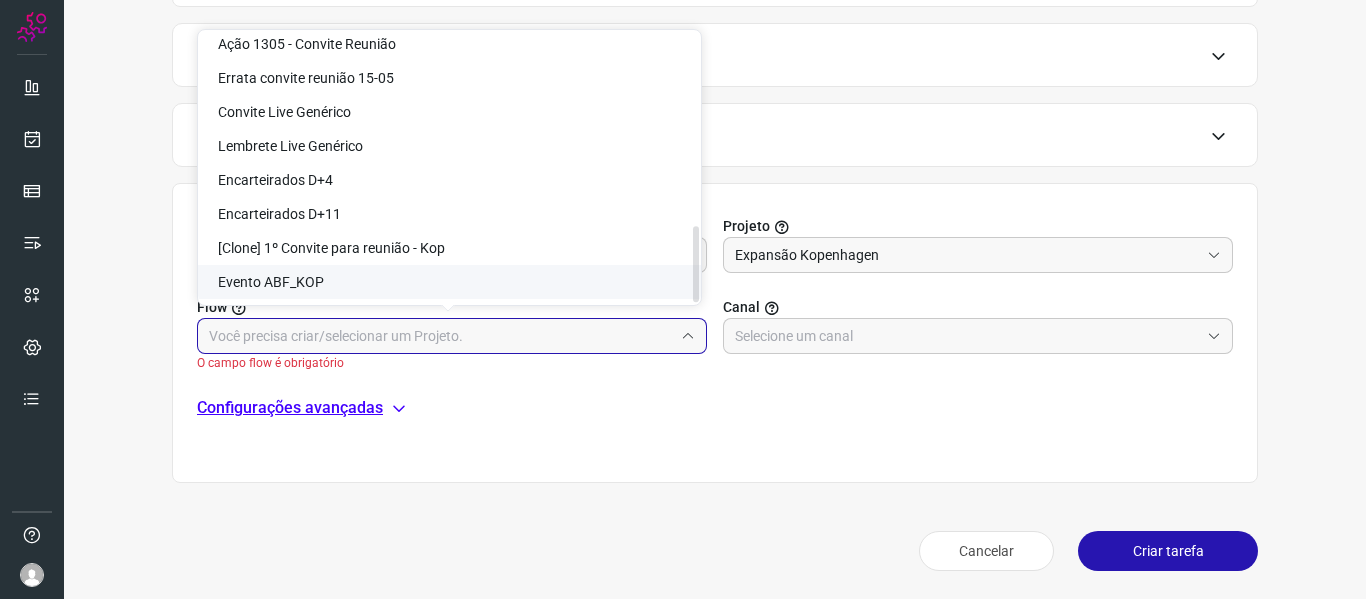 drag, startPoint x: 694, startPoint y: 91, endPoint x: 678, endPoint y: 303, distance: 212.60292 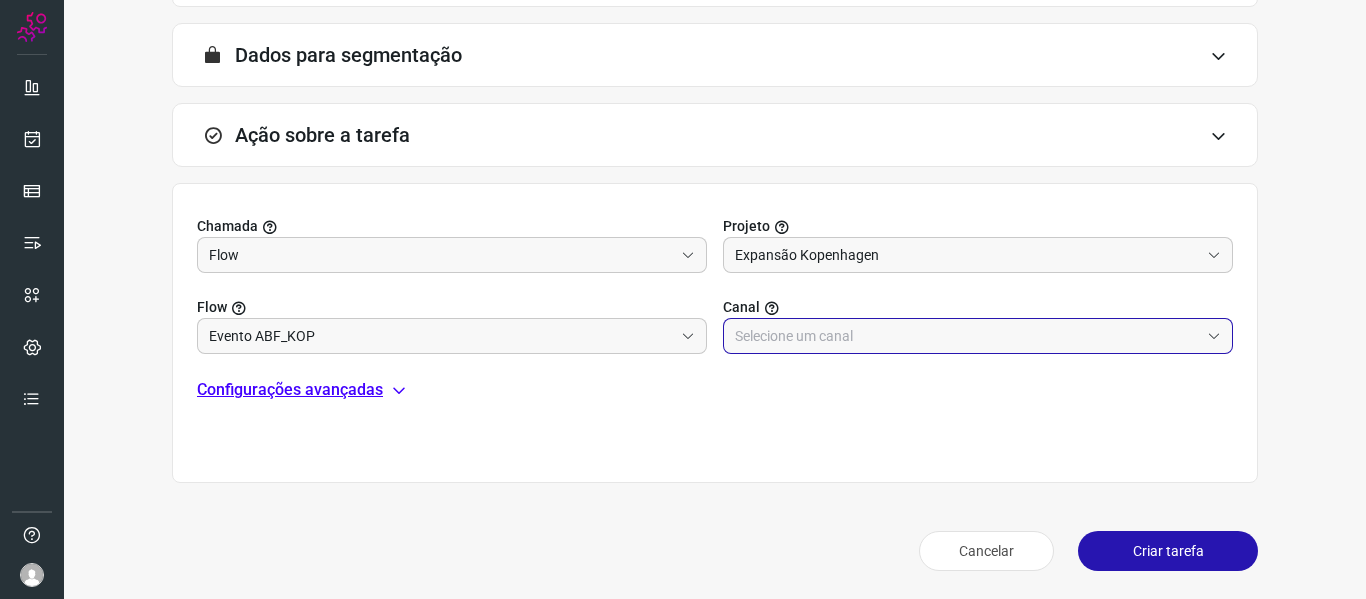click at bounding box center (967, 336) 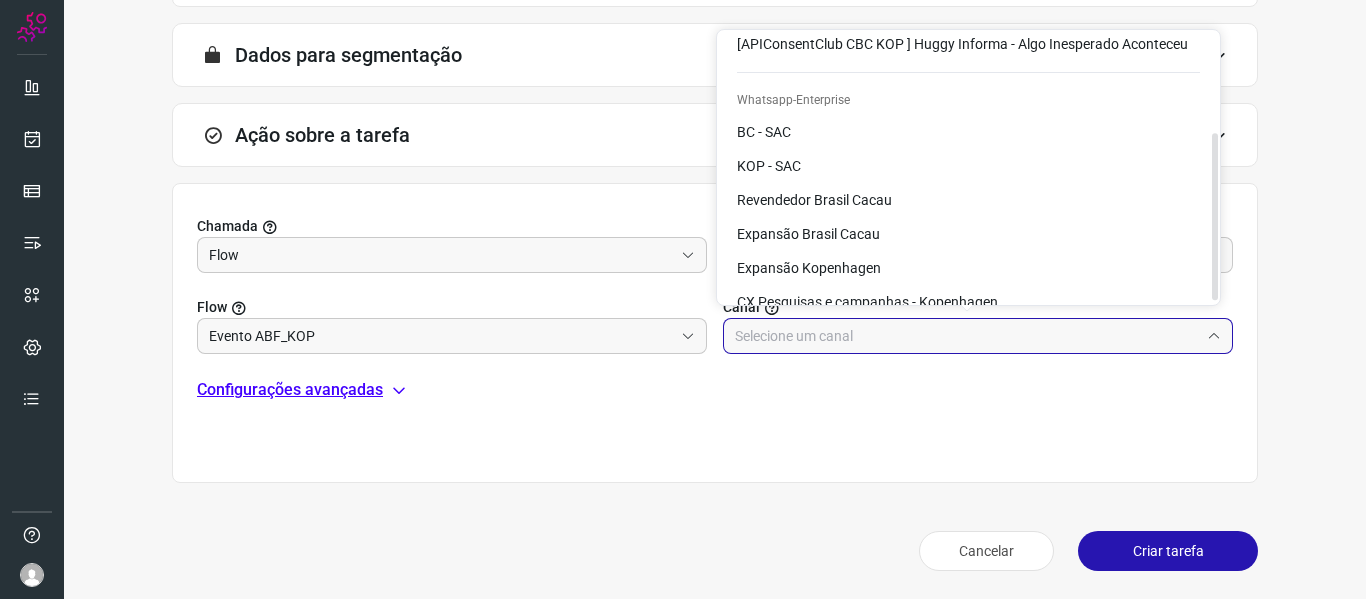 scroll, scrollTop: 162, scrollLeft: 0, axis: vertical 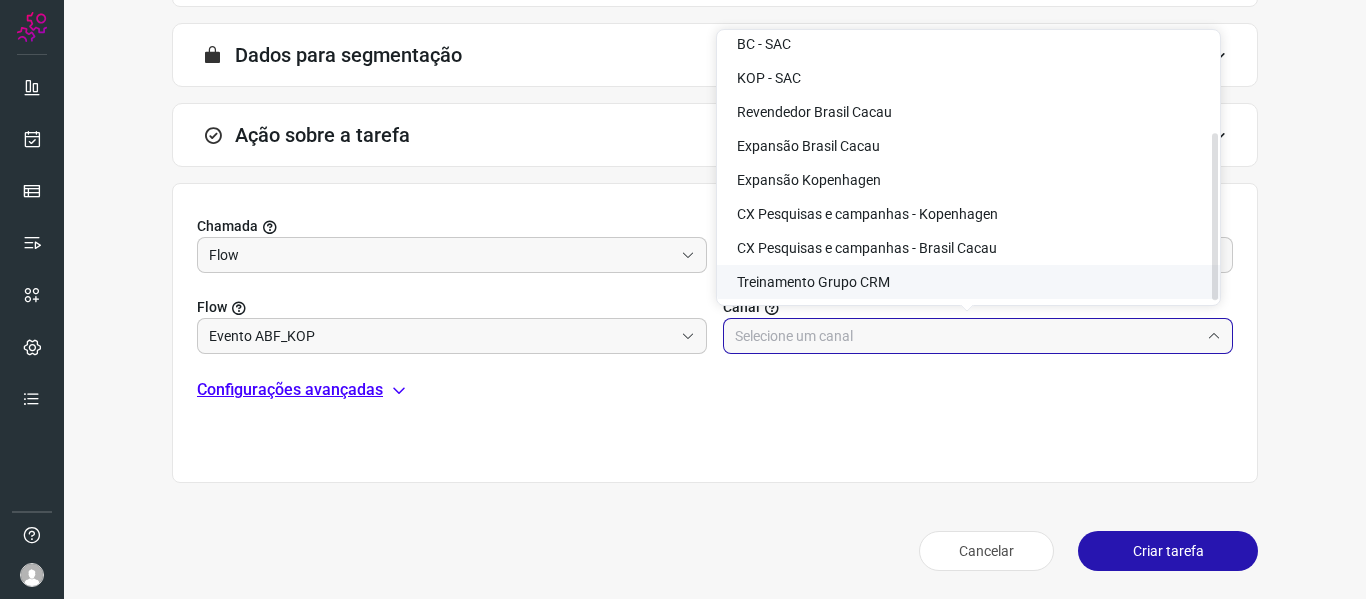 drag, startPoint x: 1215, startPoint y: 160, endPoint x: 1209, endPoint y: 294, distance: 134.13426 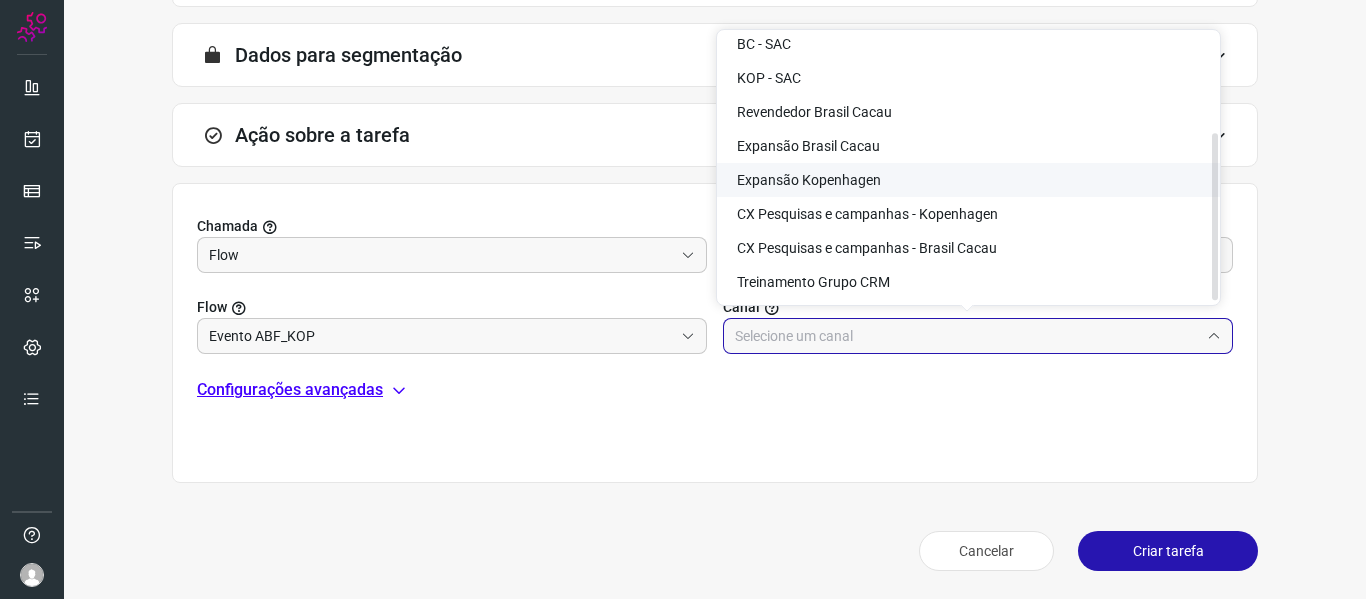 click on "Expansão Kopenhagen" 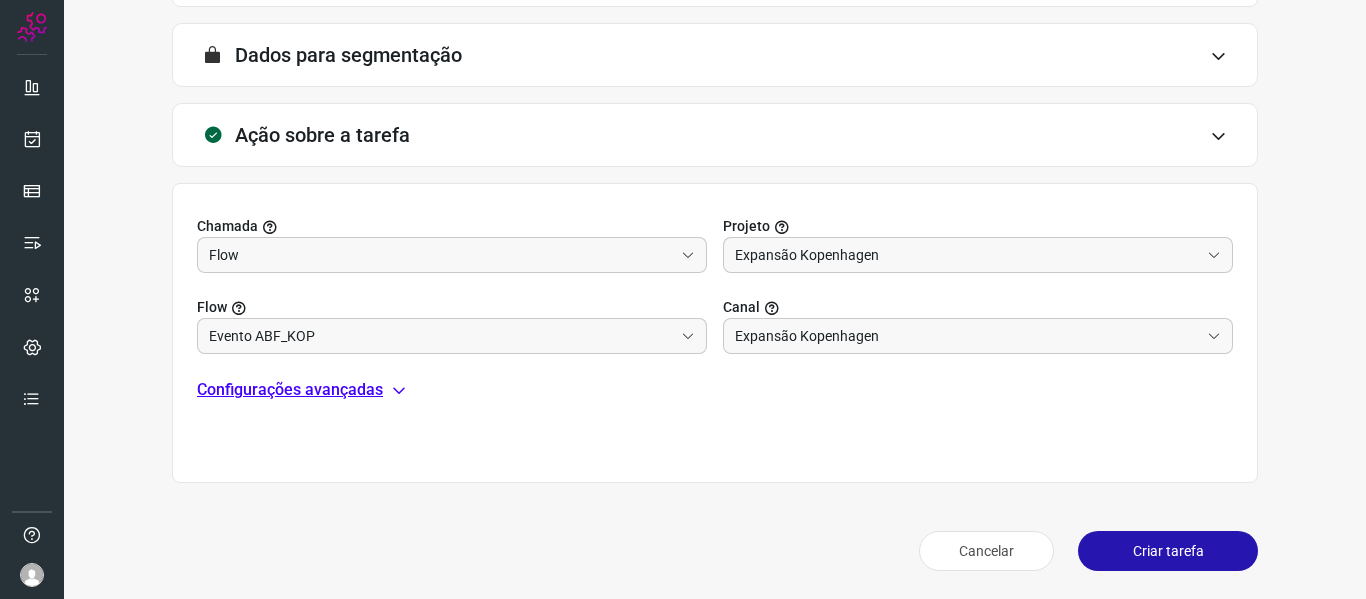 click on "Criar tarefa" at bounding box center (1168, 551) 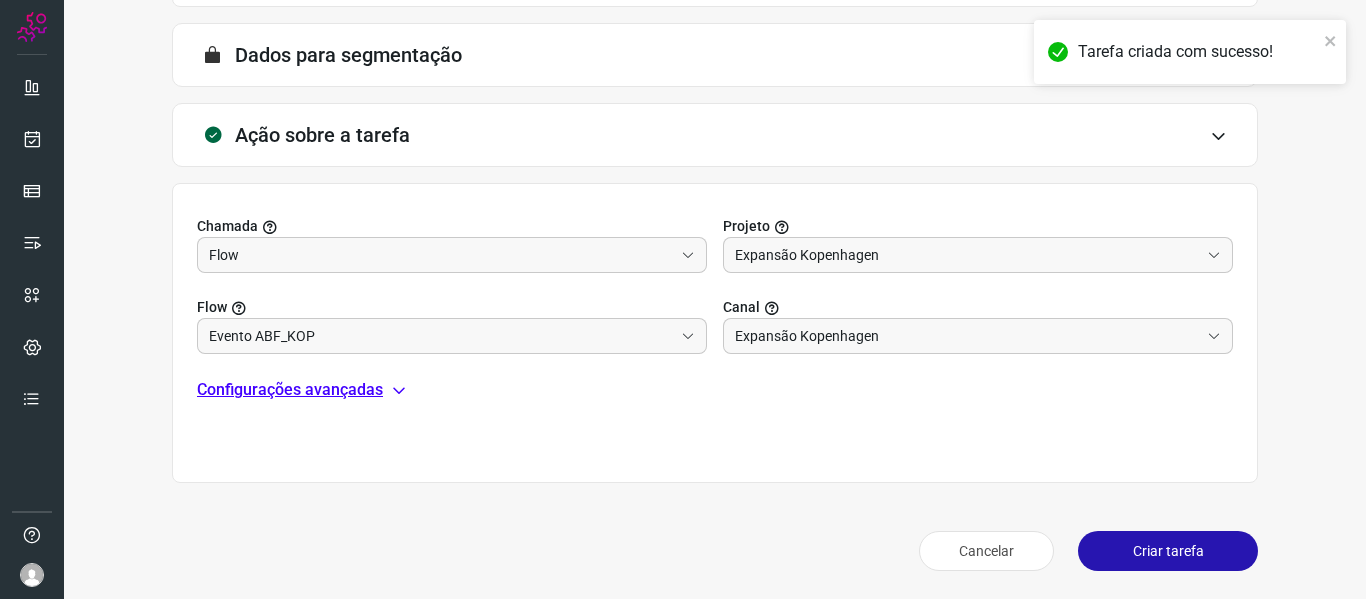 click on "Configurações avançadas" at bounding box center (715, 390) 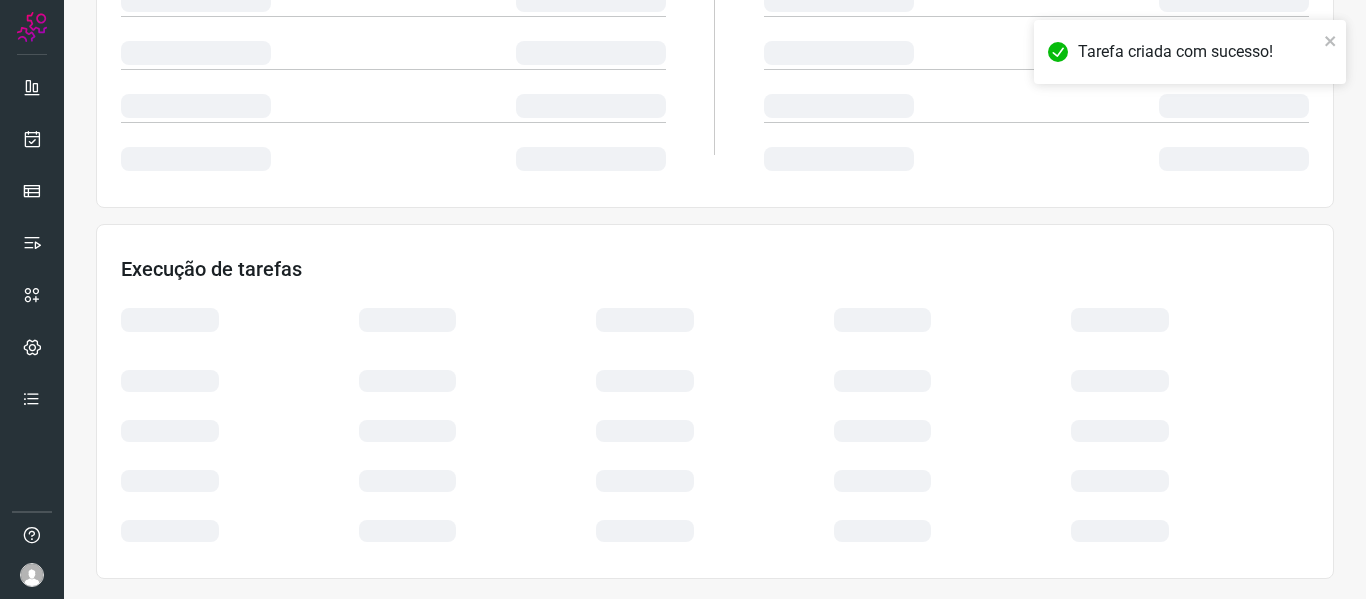 scroll, scrollTop: 434, scrollLeft: 0, axis: vertical 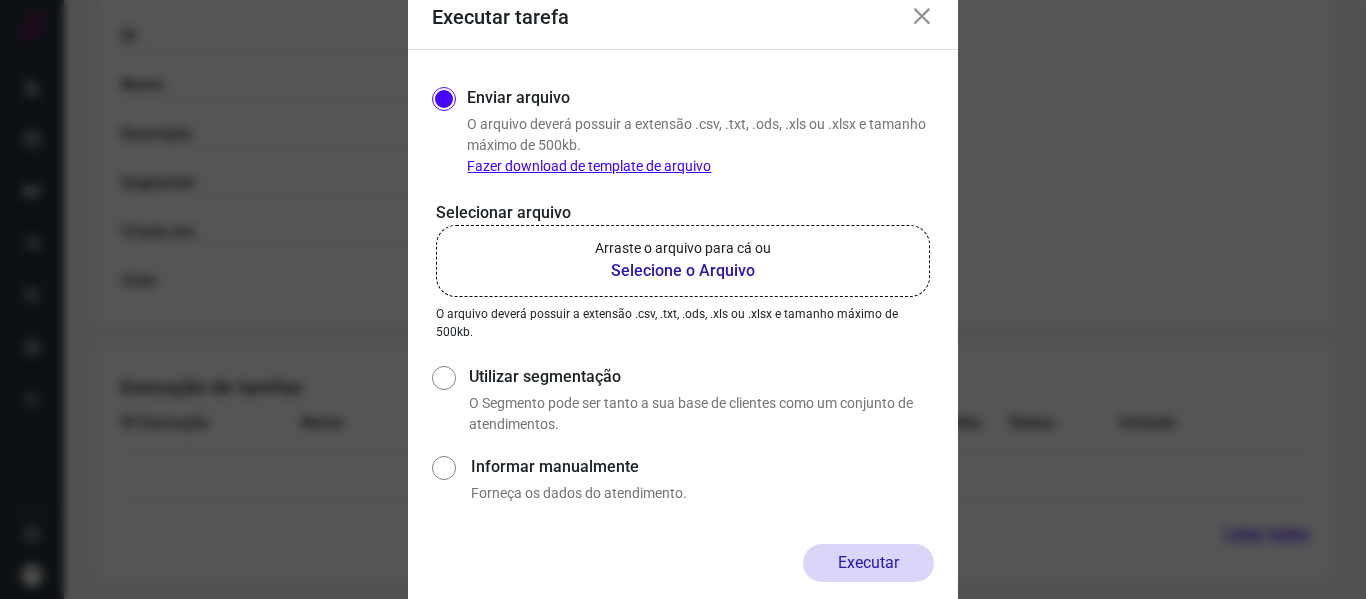 click on "Selecione o Arquivo" at bounding box center (683, 271) 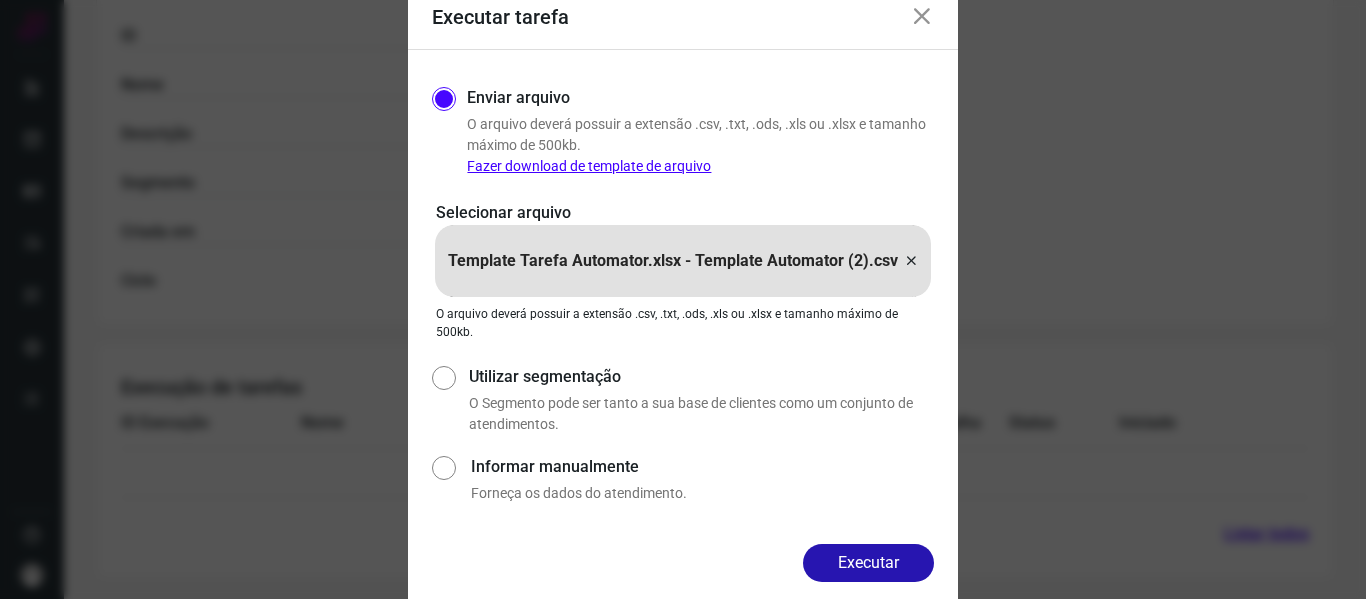 click on "Informar manualmente" at bounding box center [702, 467] 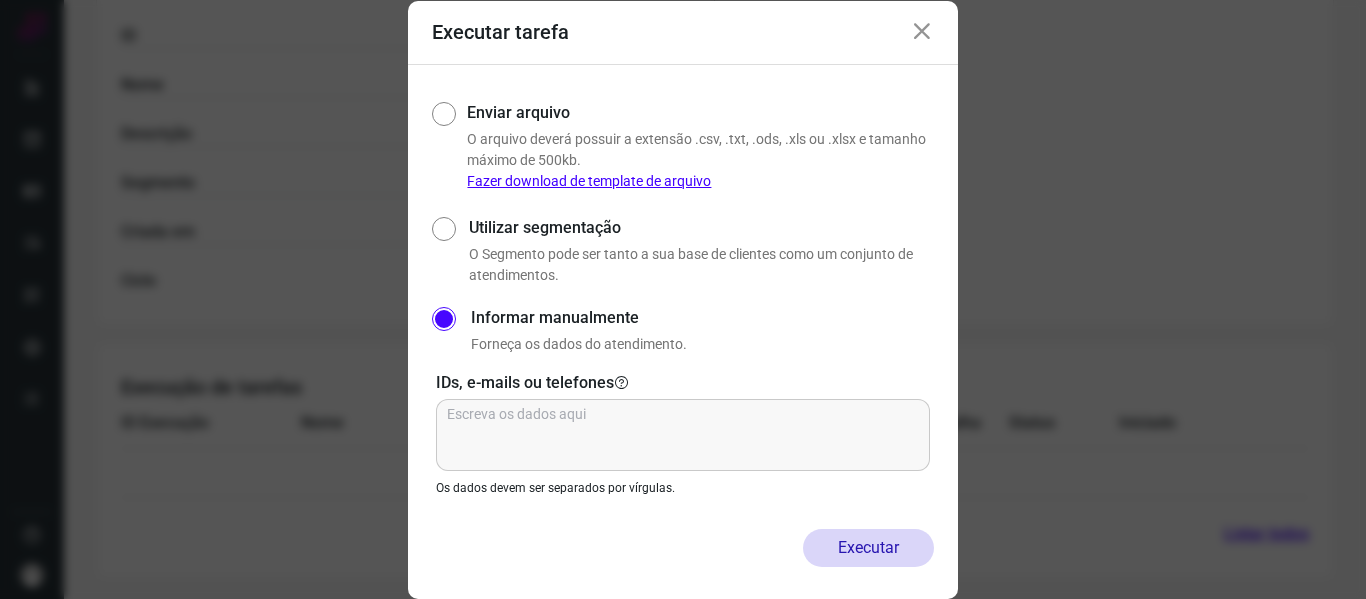 click on "Utilizar segmentação" at bounding box center (442, 249) 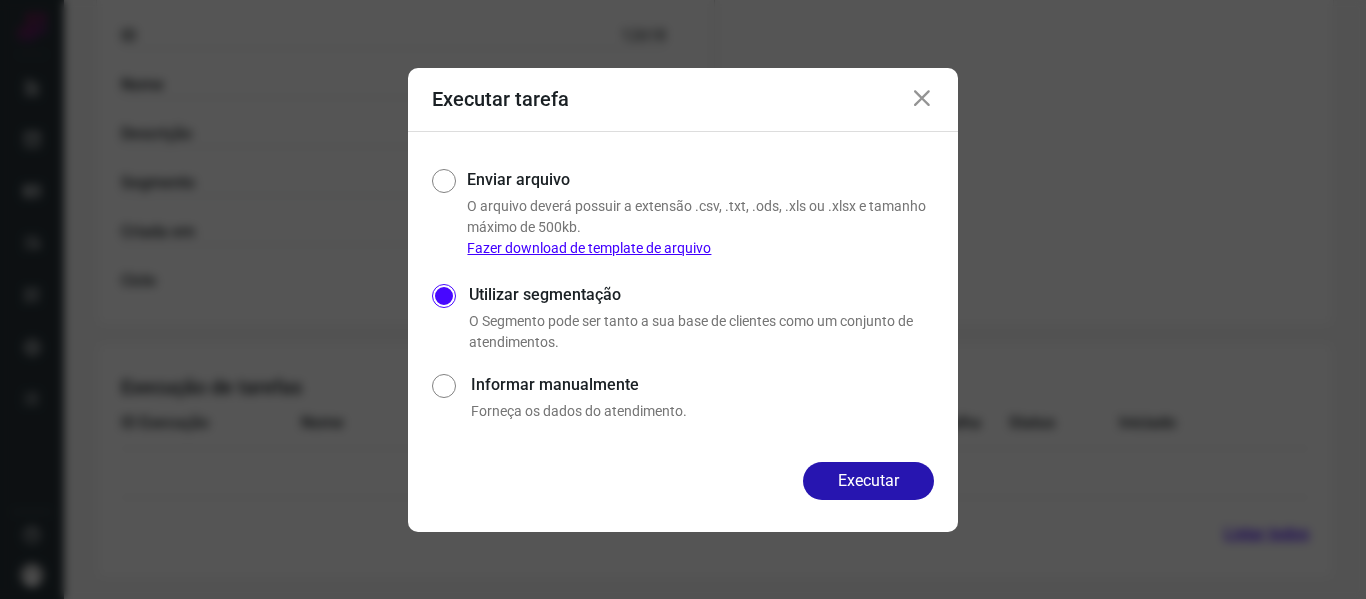 click at bounding box center [922, 99] 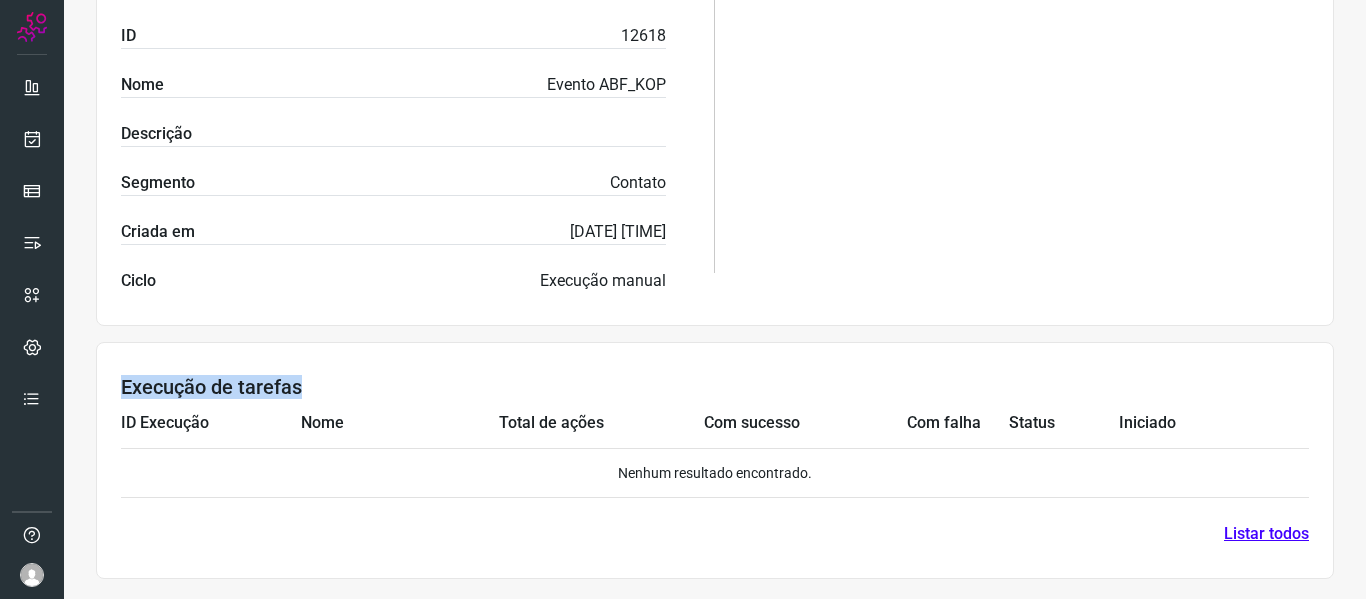 drag, startPoint x: 1349, startPoint y: 424, endPoint x: 1365, endPoint y: 99, distance: 325.39362 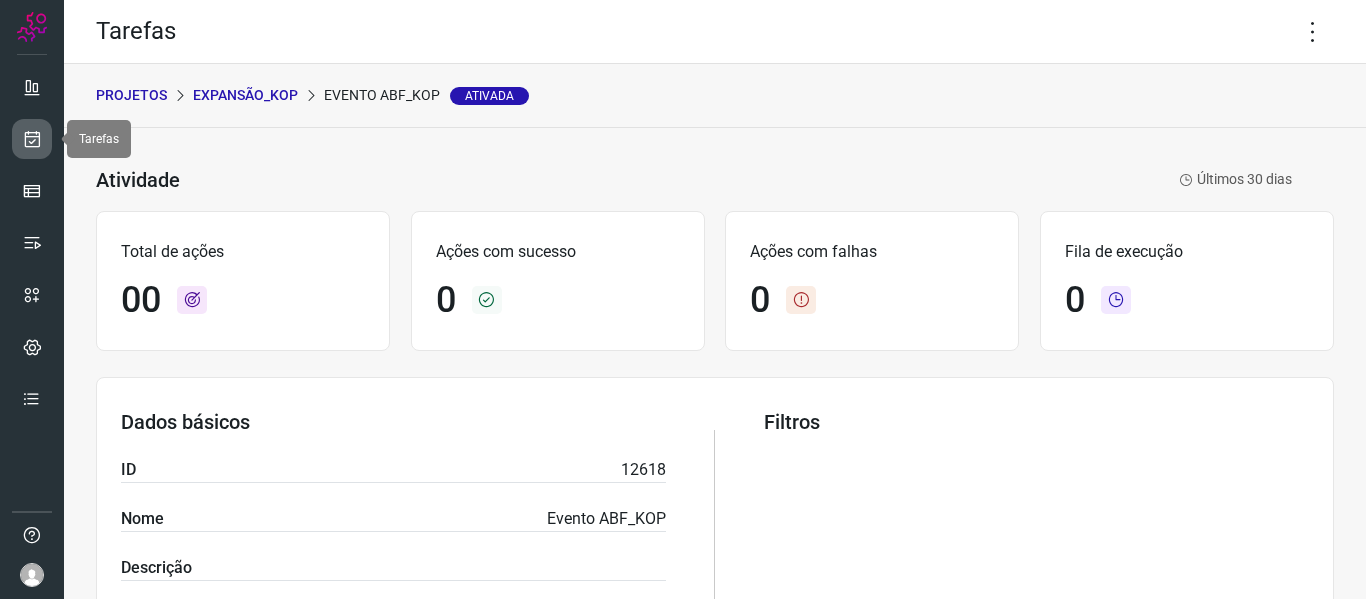 click at bounding box center [32, 139] 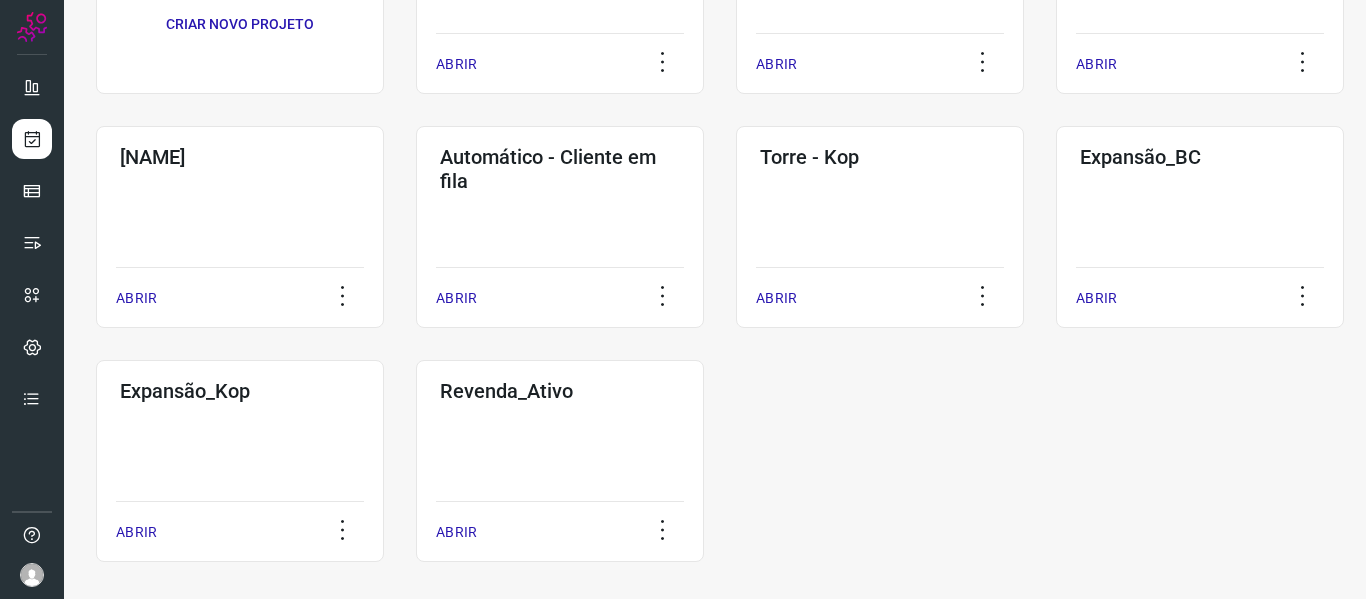 scroll, scrollTop: 280, scrollLeft: 0, axis: vertical 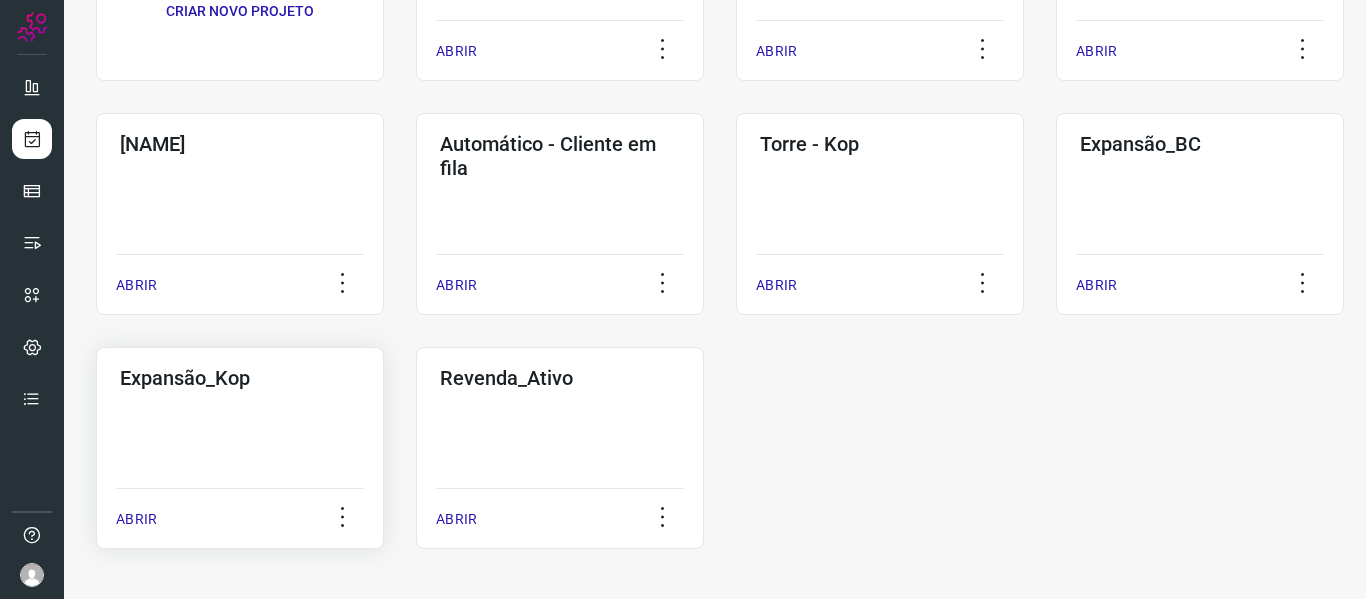 click on "Expansão_Kop  ABRIR" 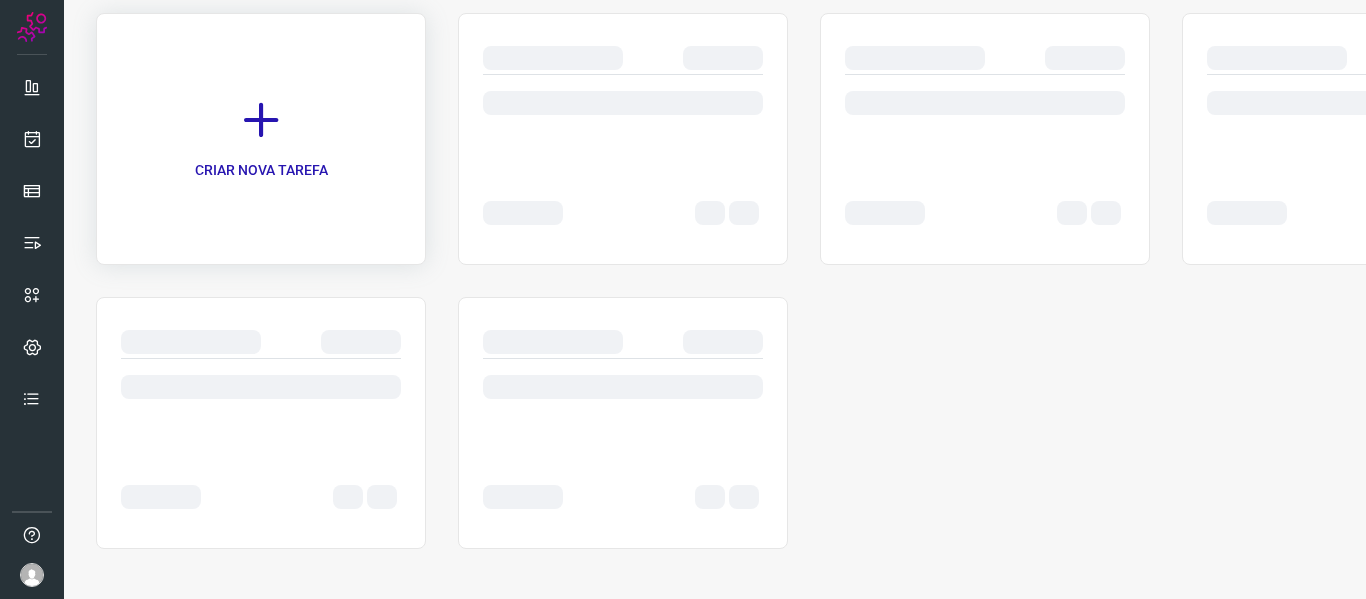 scroll, scrollTop: 146, scrollLeft: 0, axis: vertical 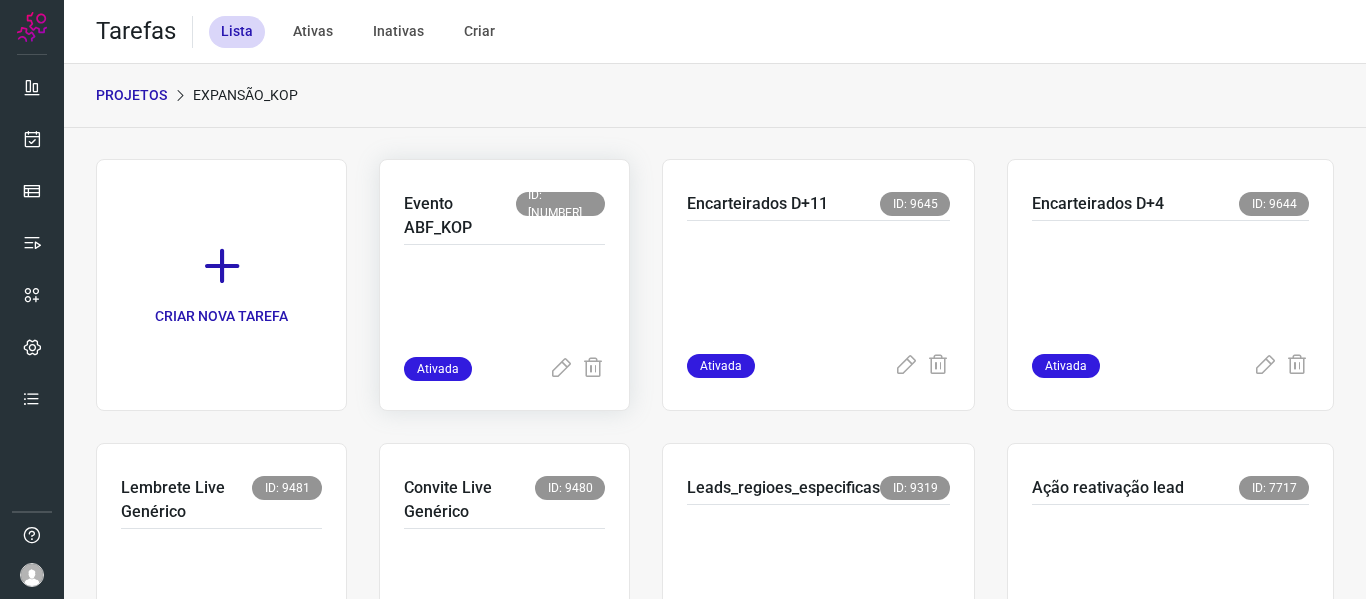 click at bounding box center (504, 307) 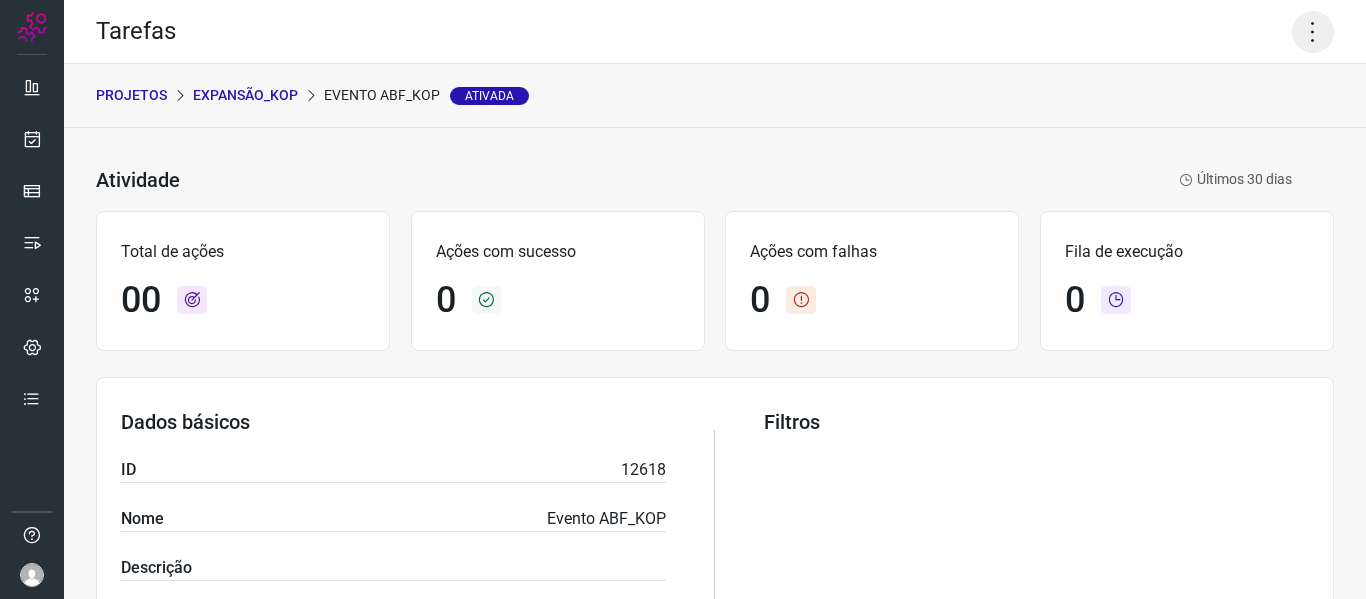 click 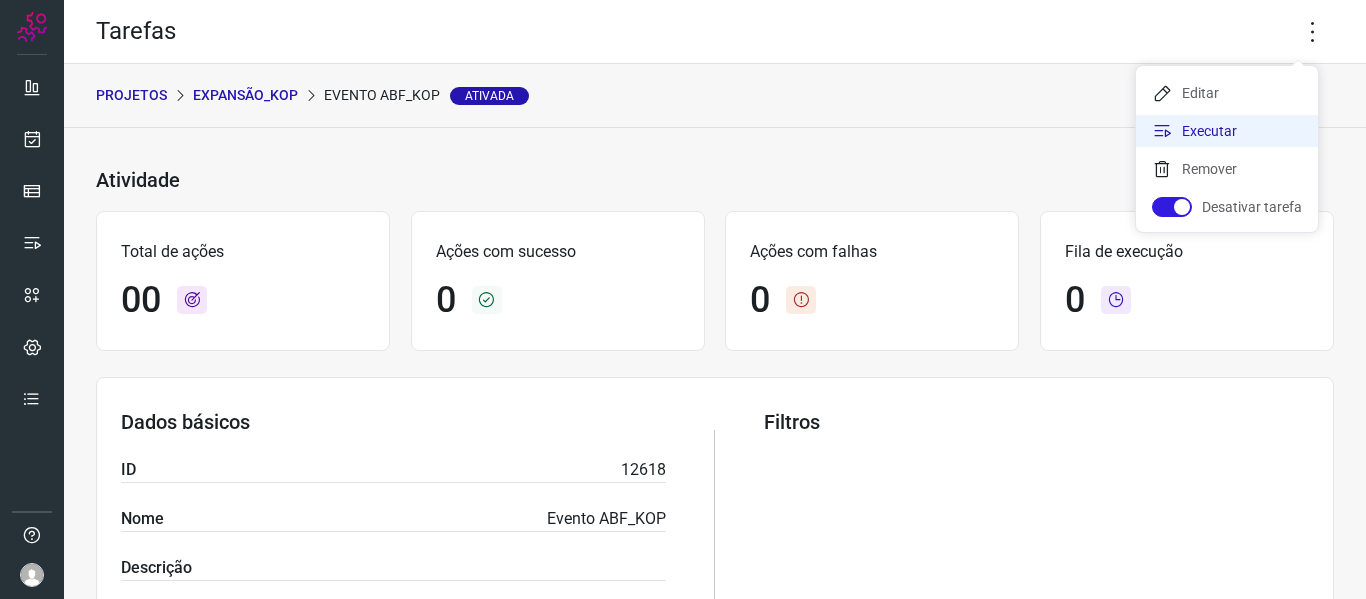 click on "Executar" 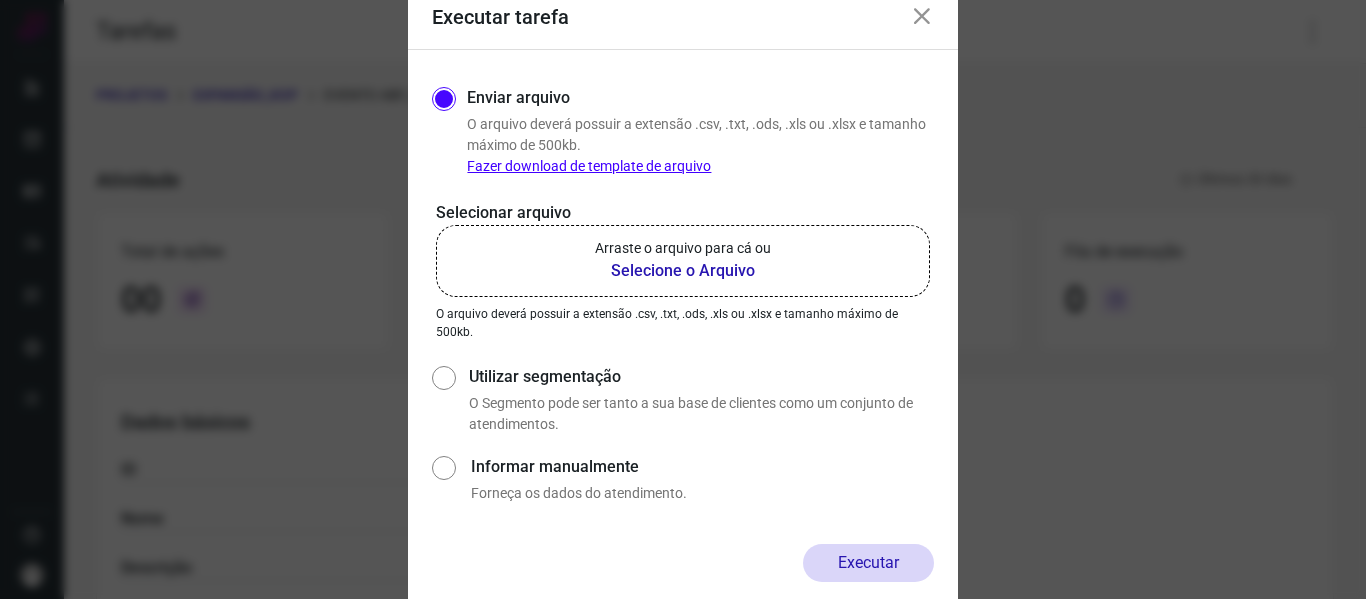 click on "Selecione o Arquivo" at bounding box center [683, 271] 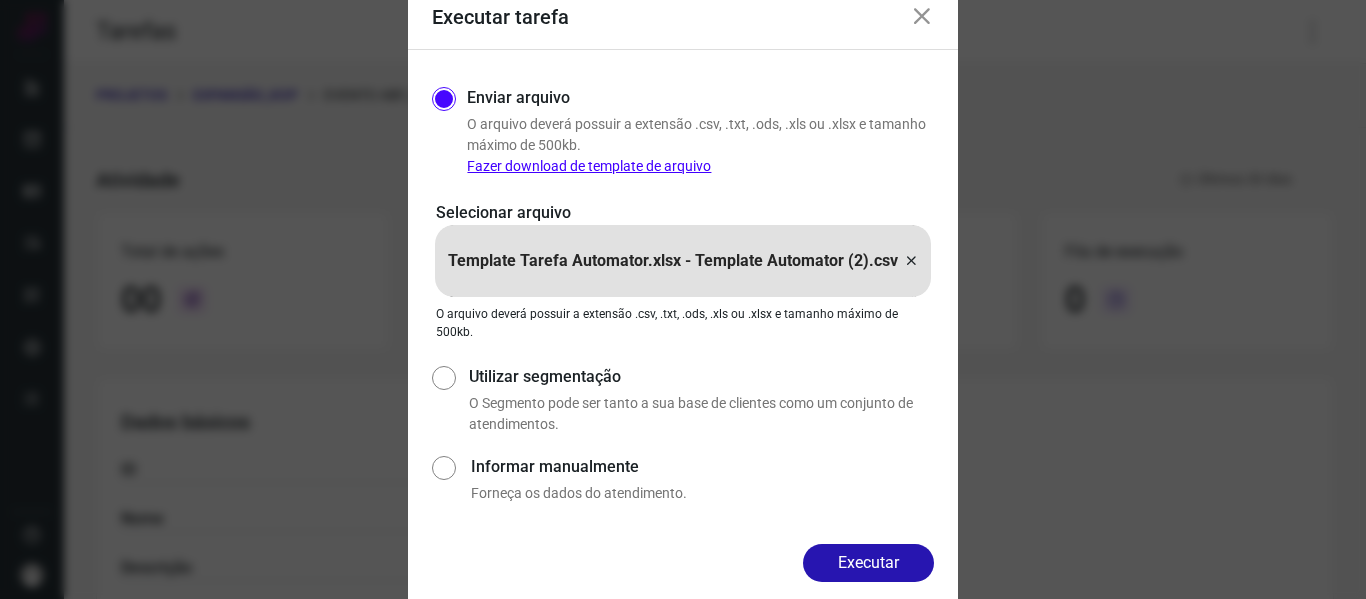 drag, startPoint x: 857, startPoint y: 557, endPoint x: 865, endPoint y: 540, distance: 18.788294 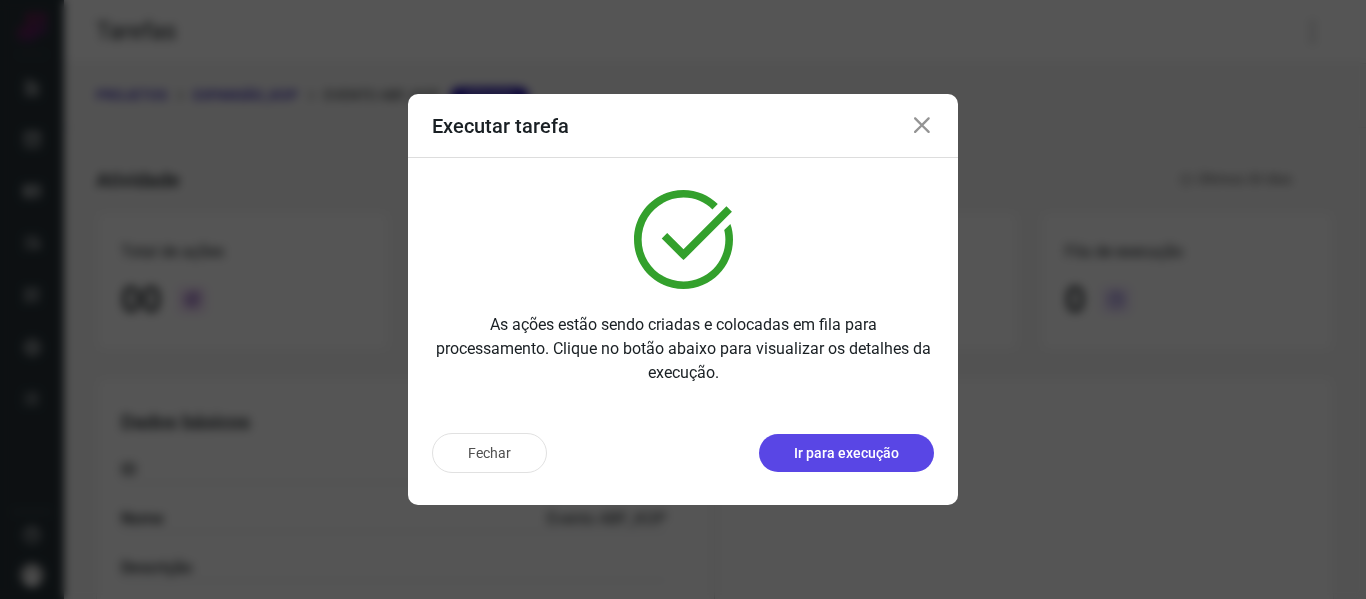 click on "Ir para execução" at bounding box center [846, 453] 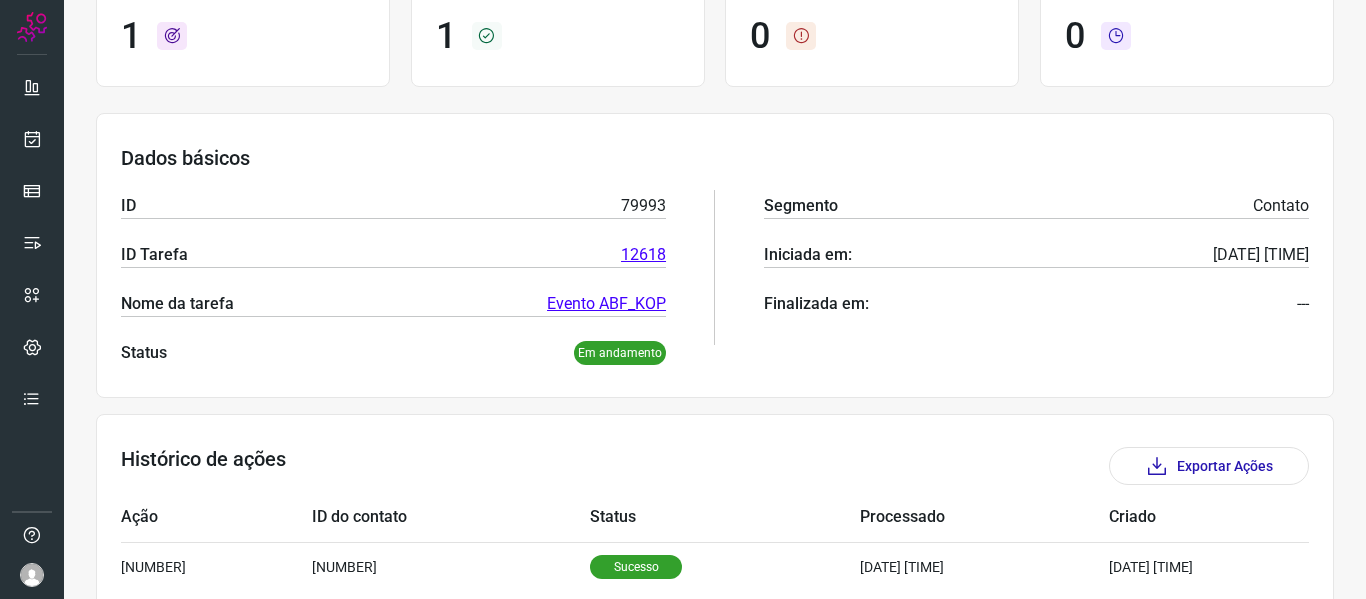 scroll, scrollTop: 275, scrollLeft: 0, axis: vertical 